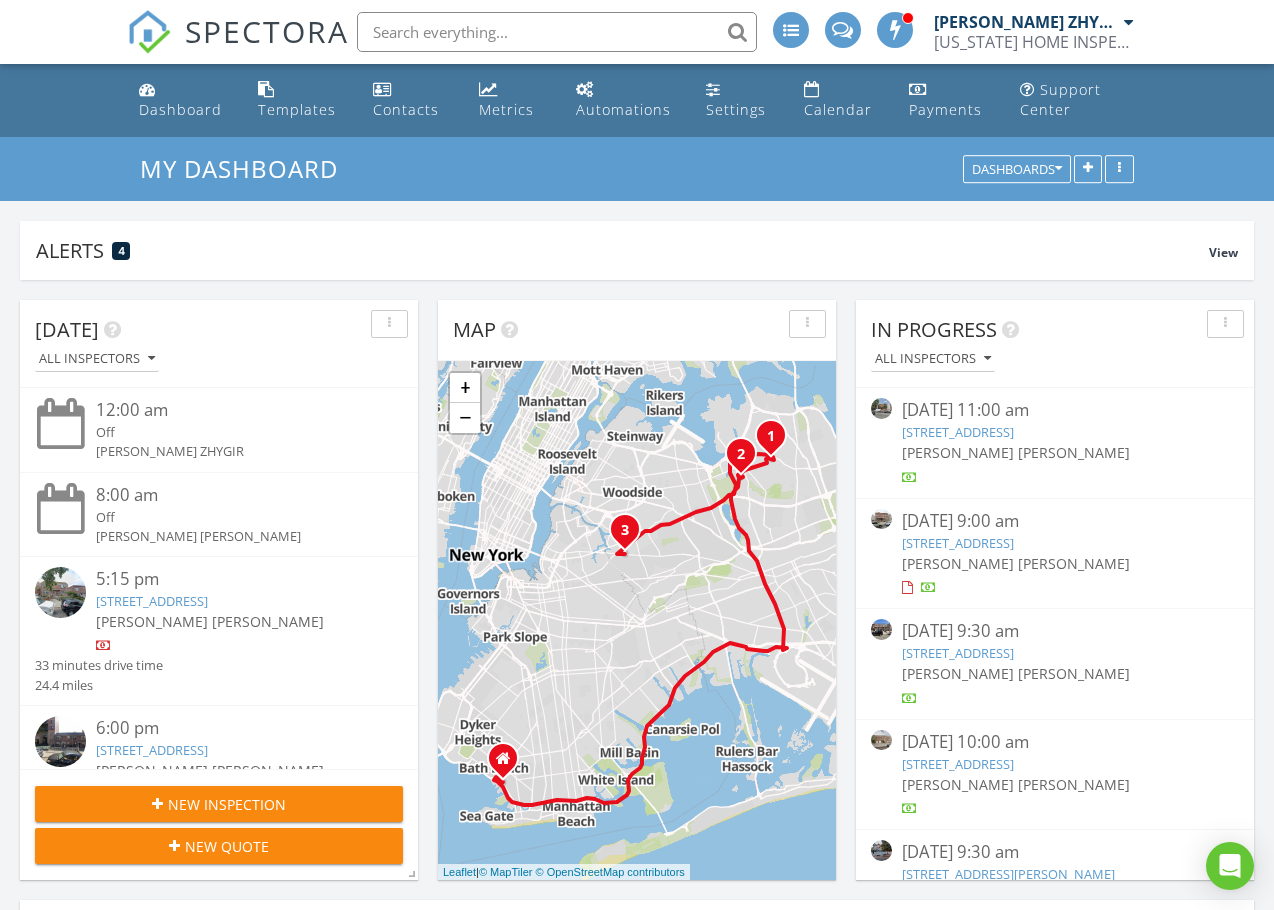 scroll, scrollTop: 1167, scrollLeft: 0, axis: vertical 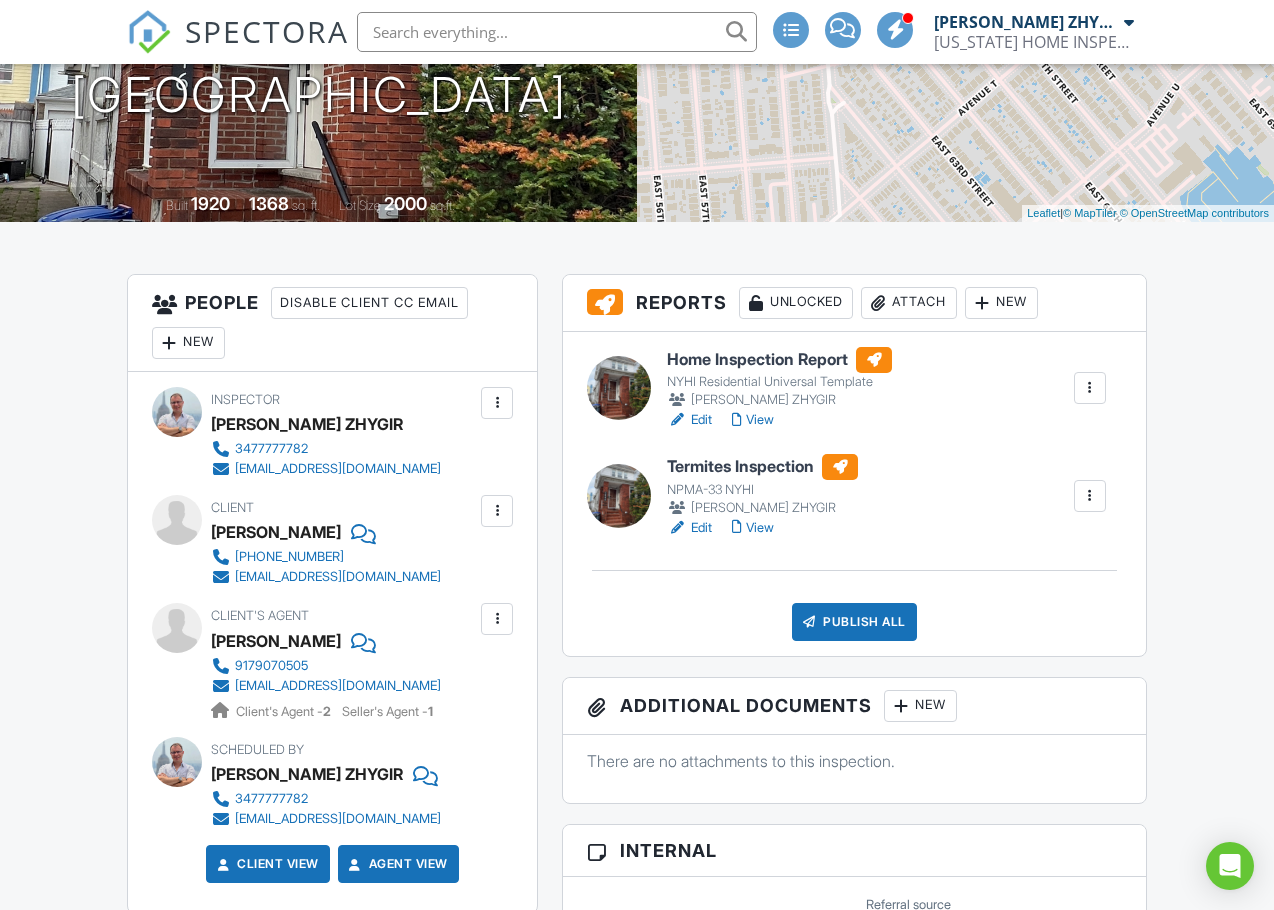 click at bounding box center (1090, 496) 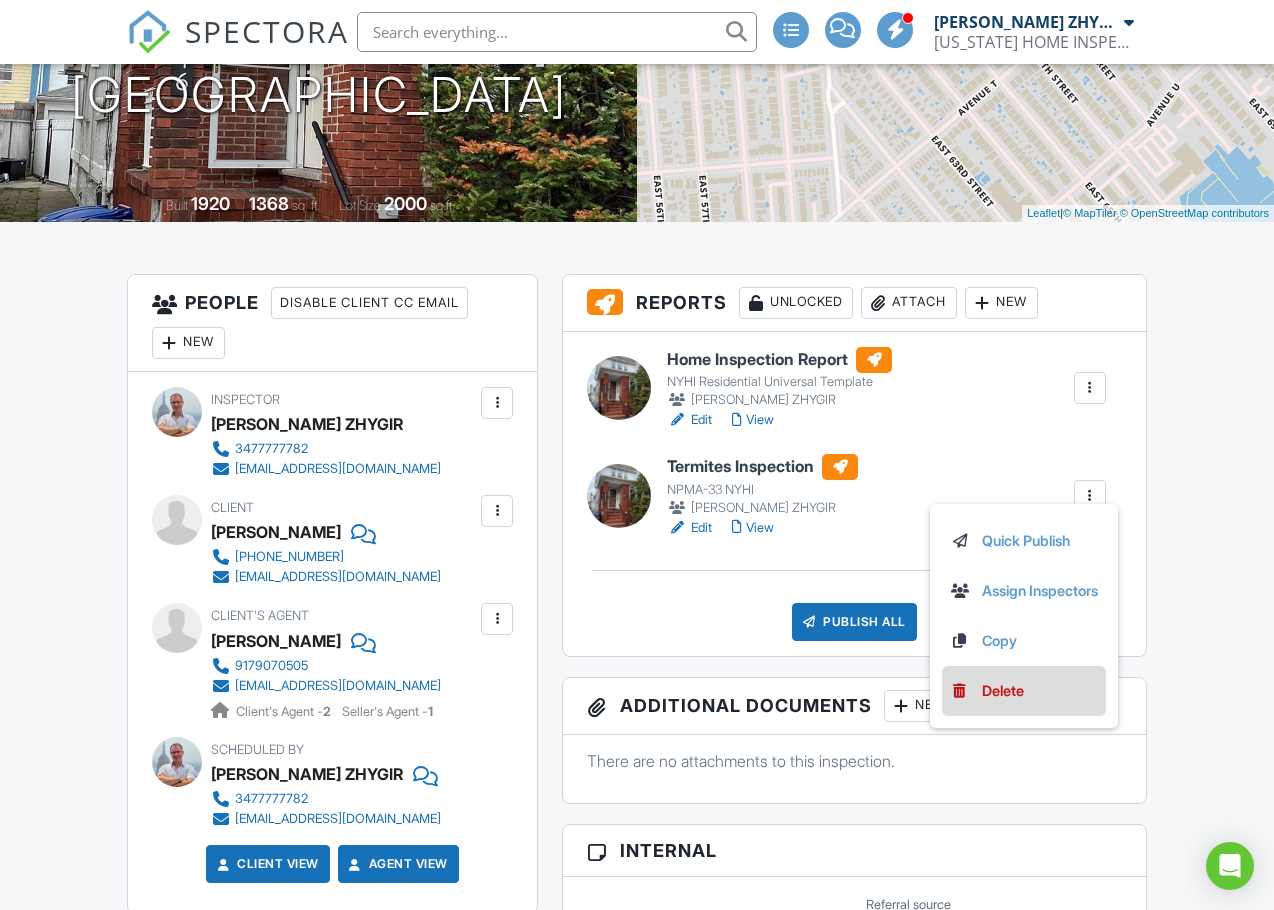 click on "Delete" at bounding box center (1024, 691) 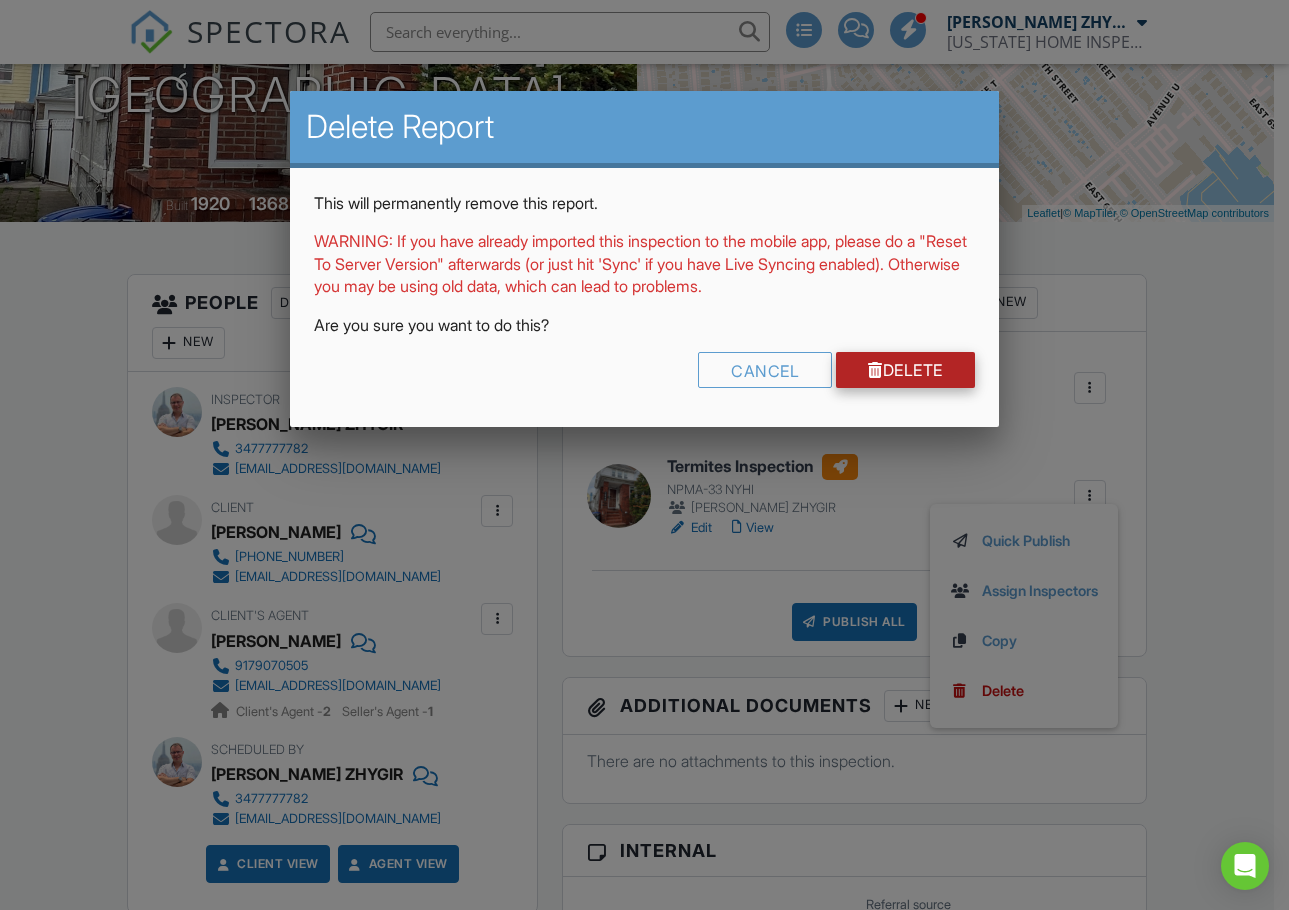 click on "Delete" at bounding box center [905, 370] 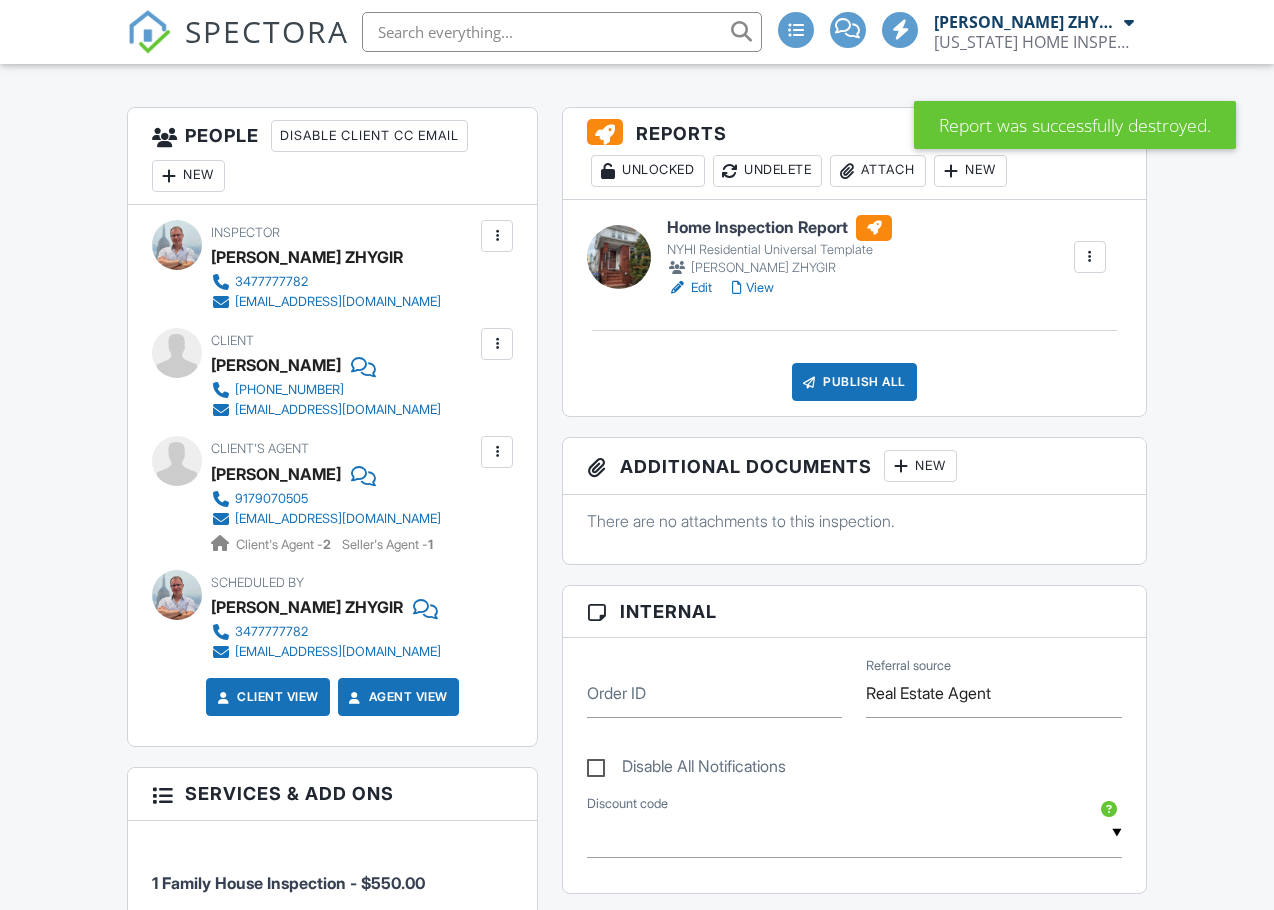 scroll, scrollTop: 500, scrollLeft: 0, axis: vertical 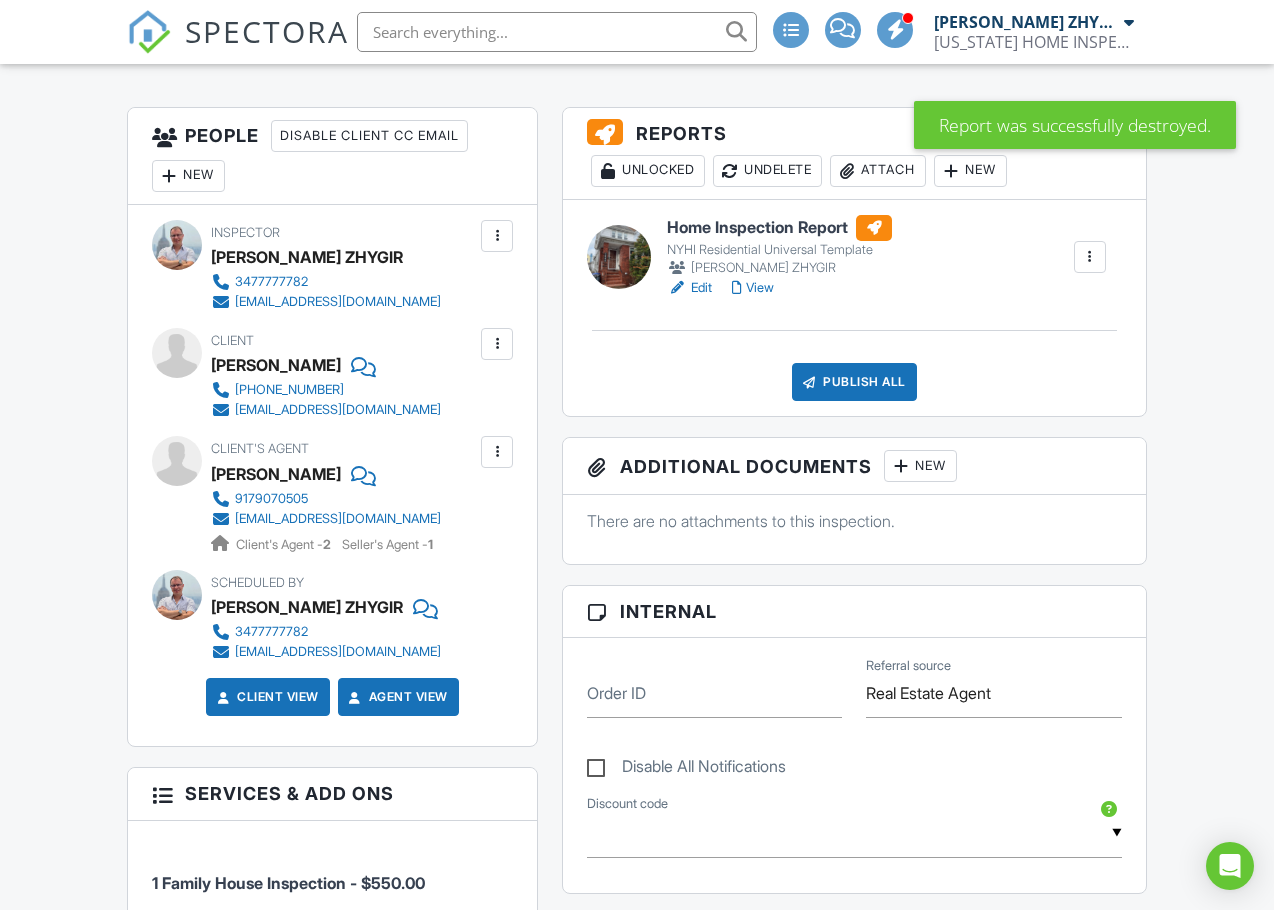 click on "Attach" at bounding box center (878, 171) 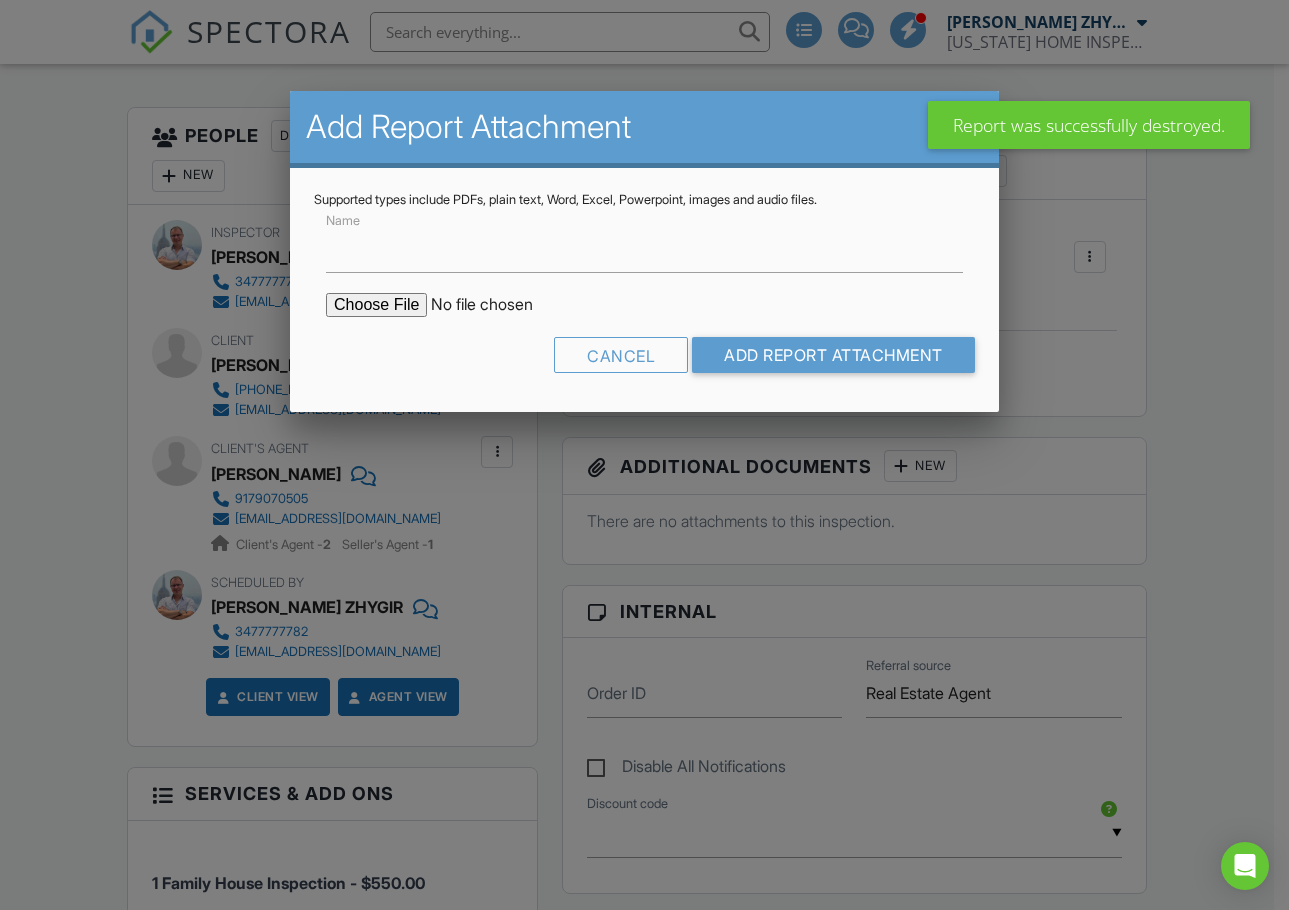 click at bounding box center [496, 305] 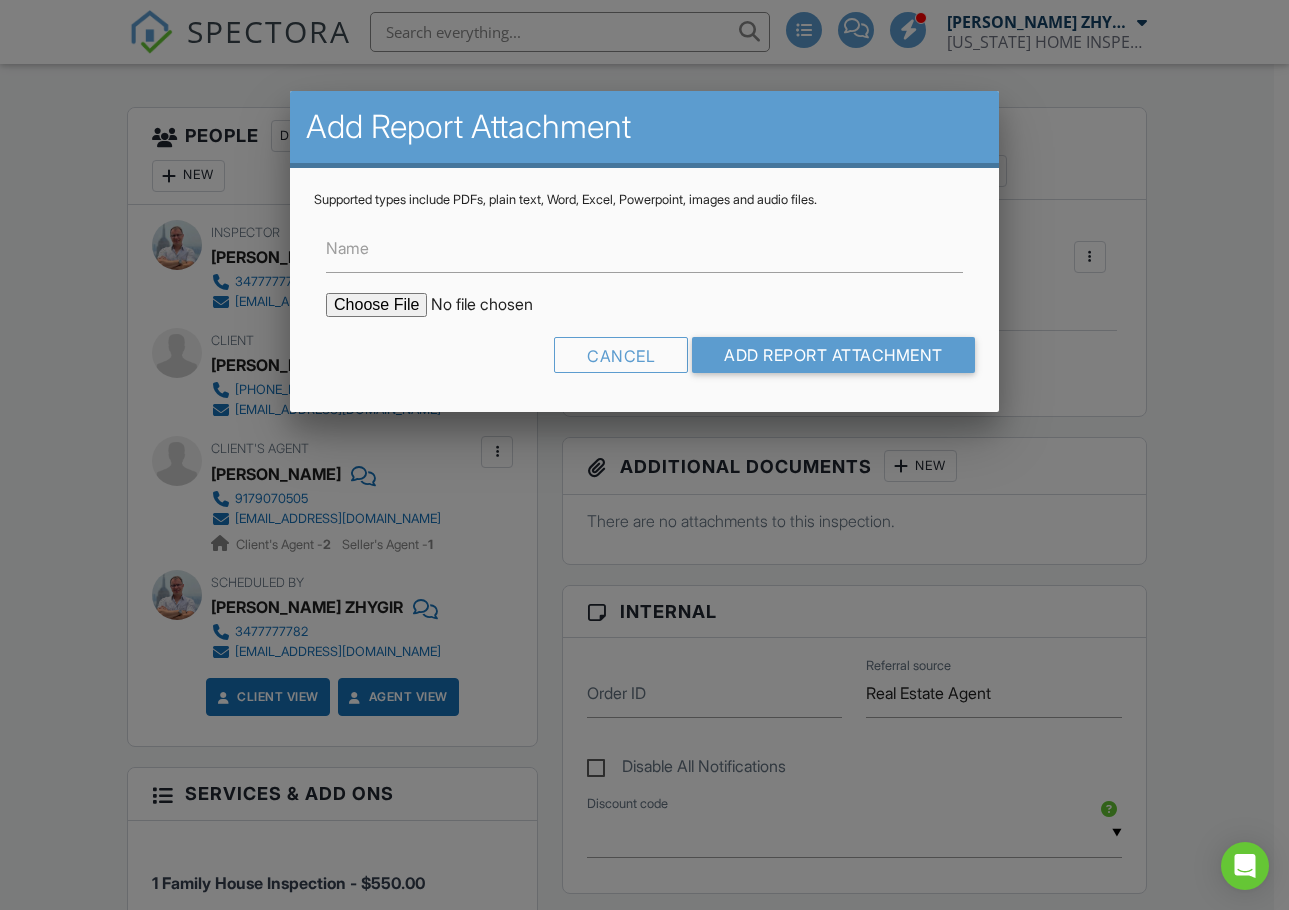 type on "C:\fakepath\1446_E_65th_St___Home_Inspection_Report.pdf" 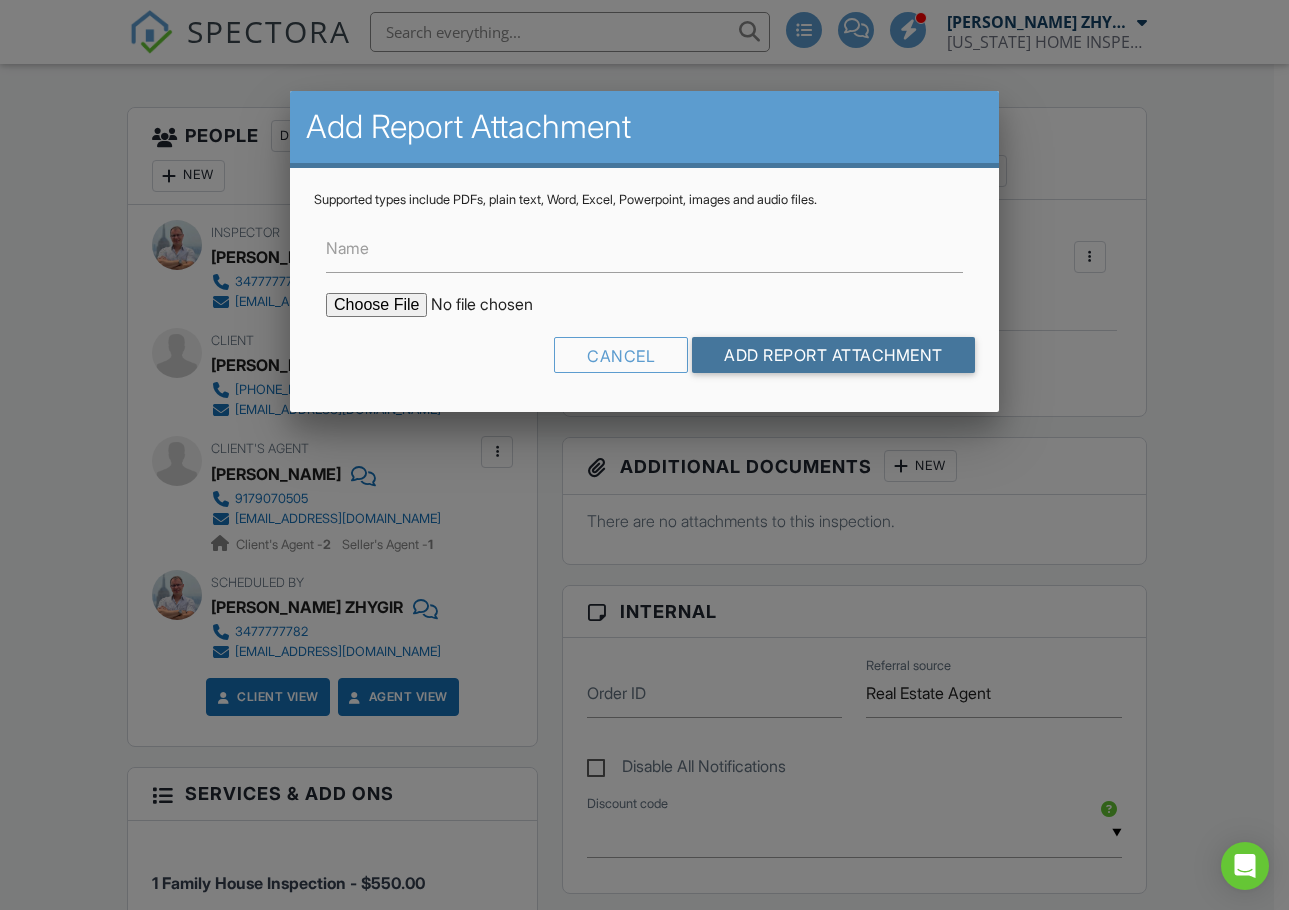 click on "Add Report Attachment" at bounding box center (833, 355) 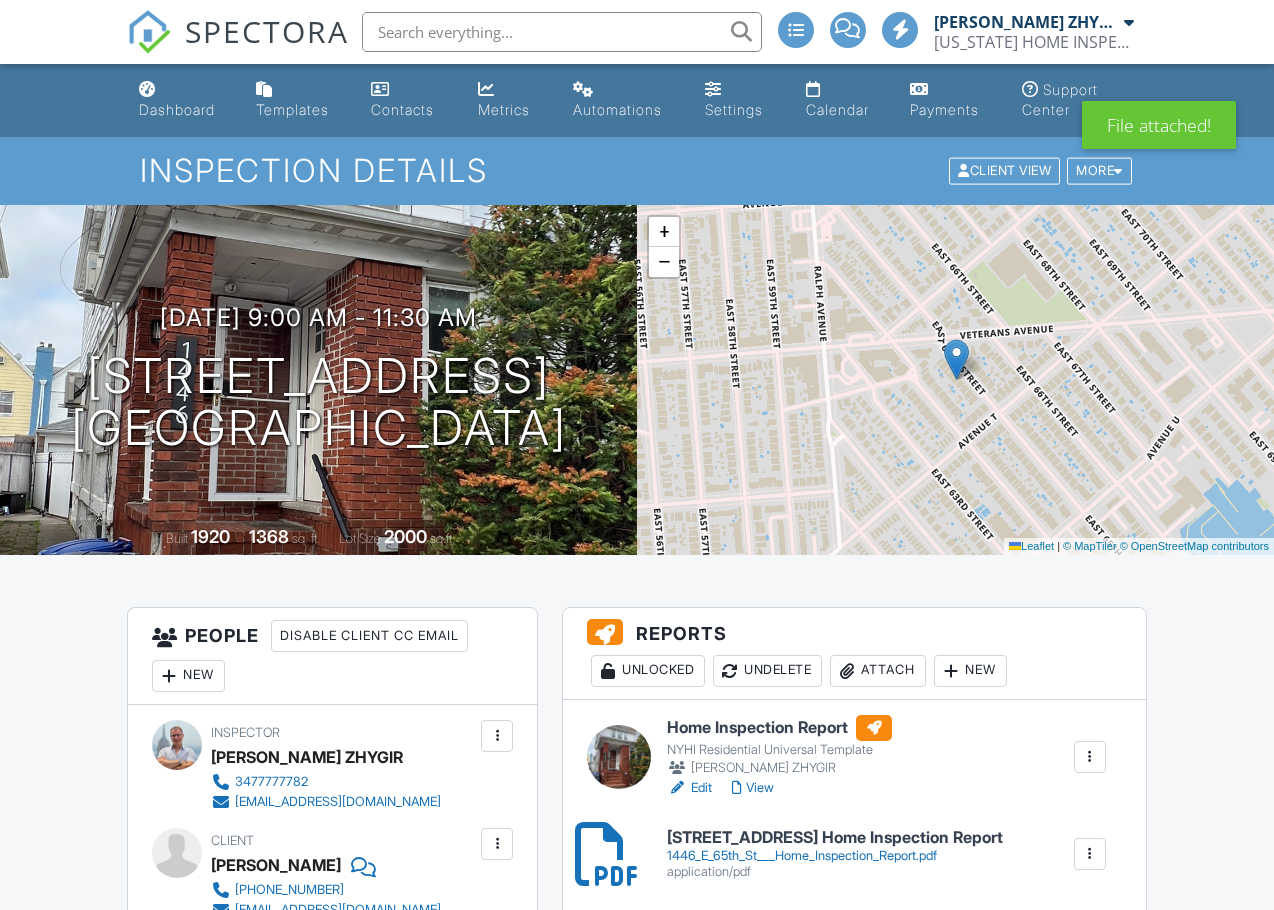scroll, scrollTop: 333, scrollLeft: 0, axis: vertical 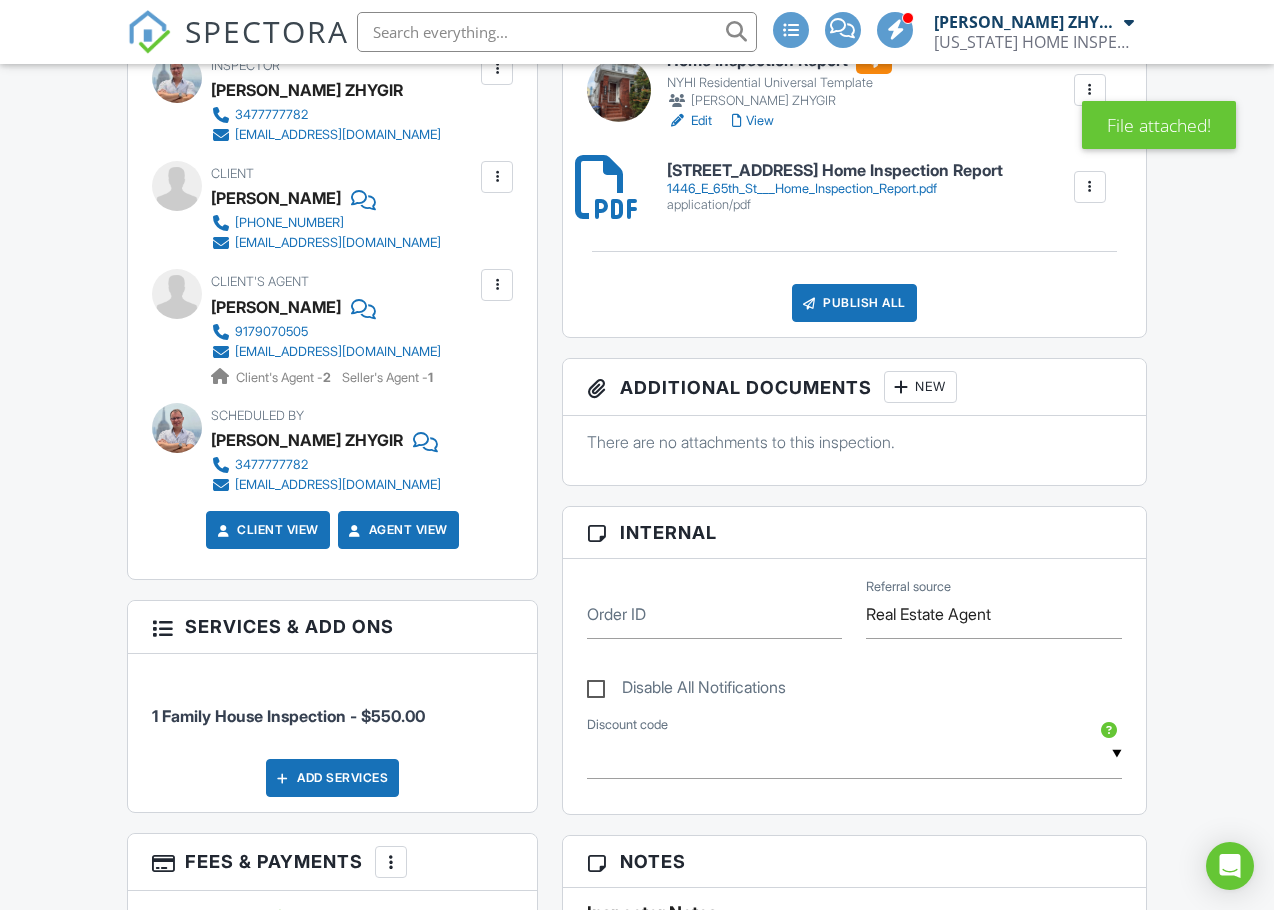 click on "Home Inspection Report
NYHI Residential Universal Template
Dimitry ZHYGIR
Edit
View
Quick Publish
Assign Inspectors
Copy
Delete
1446 E 65th St   Home Inspection Report
1446_E_65th_St___Home_Inspection_Report.pdf
application/pdf
Delete
Publish All
Checking report completion" at bounding box center [854, 185] 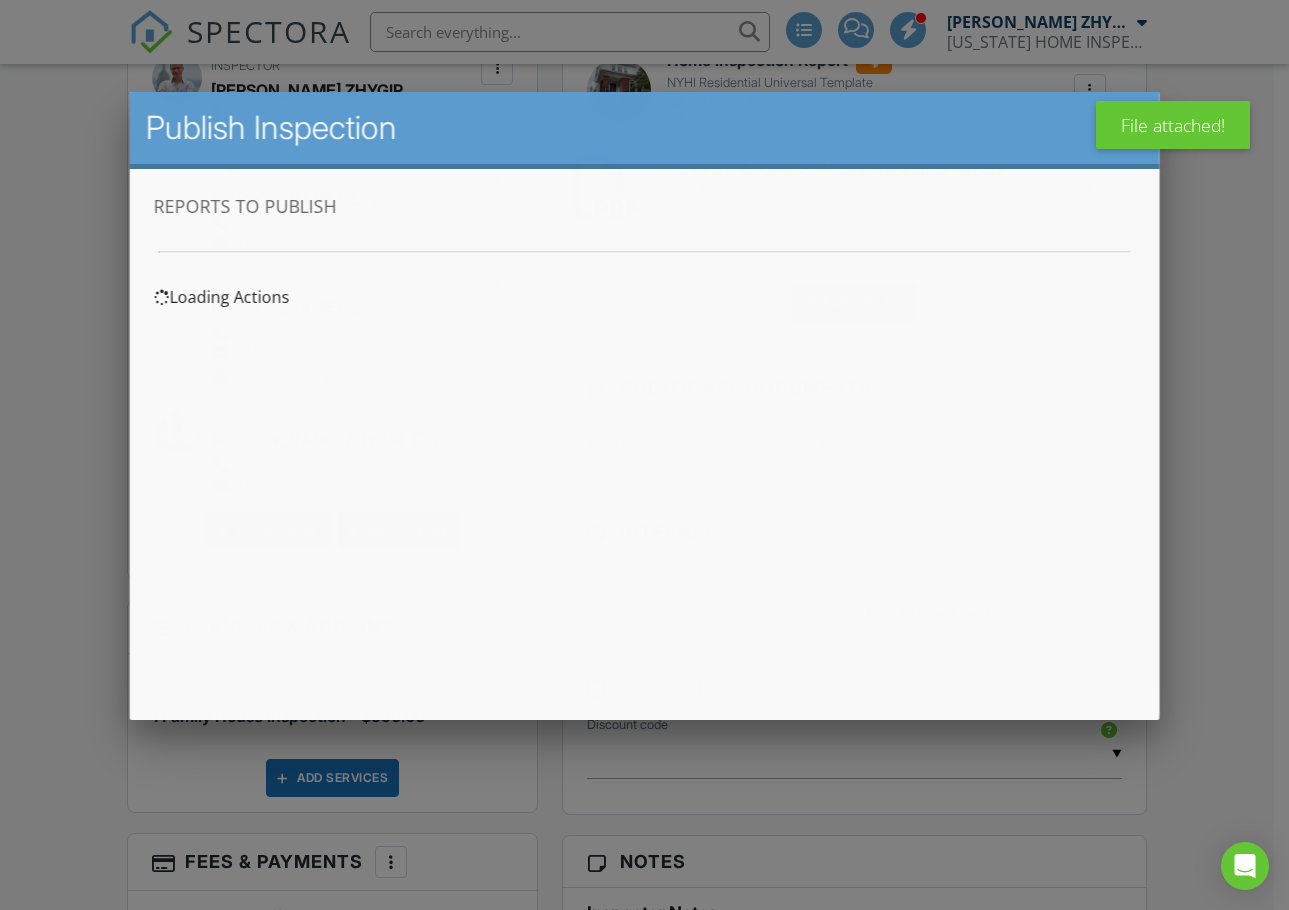 scroll, scrollTop: 0, scrollLeft: 0, axis: both 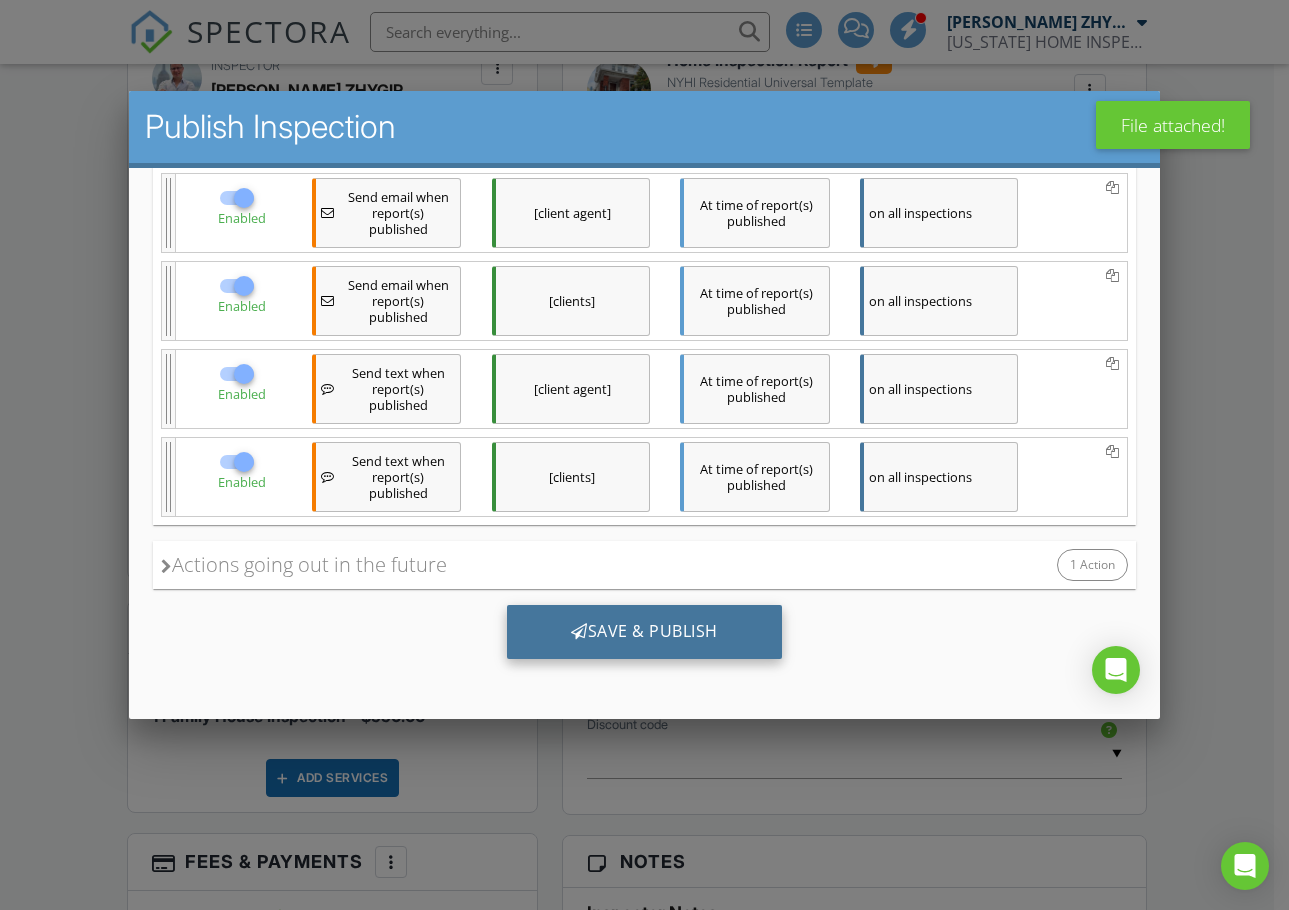 click on "Save & Publish" at bounding box center [643, 632] 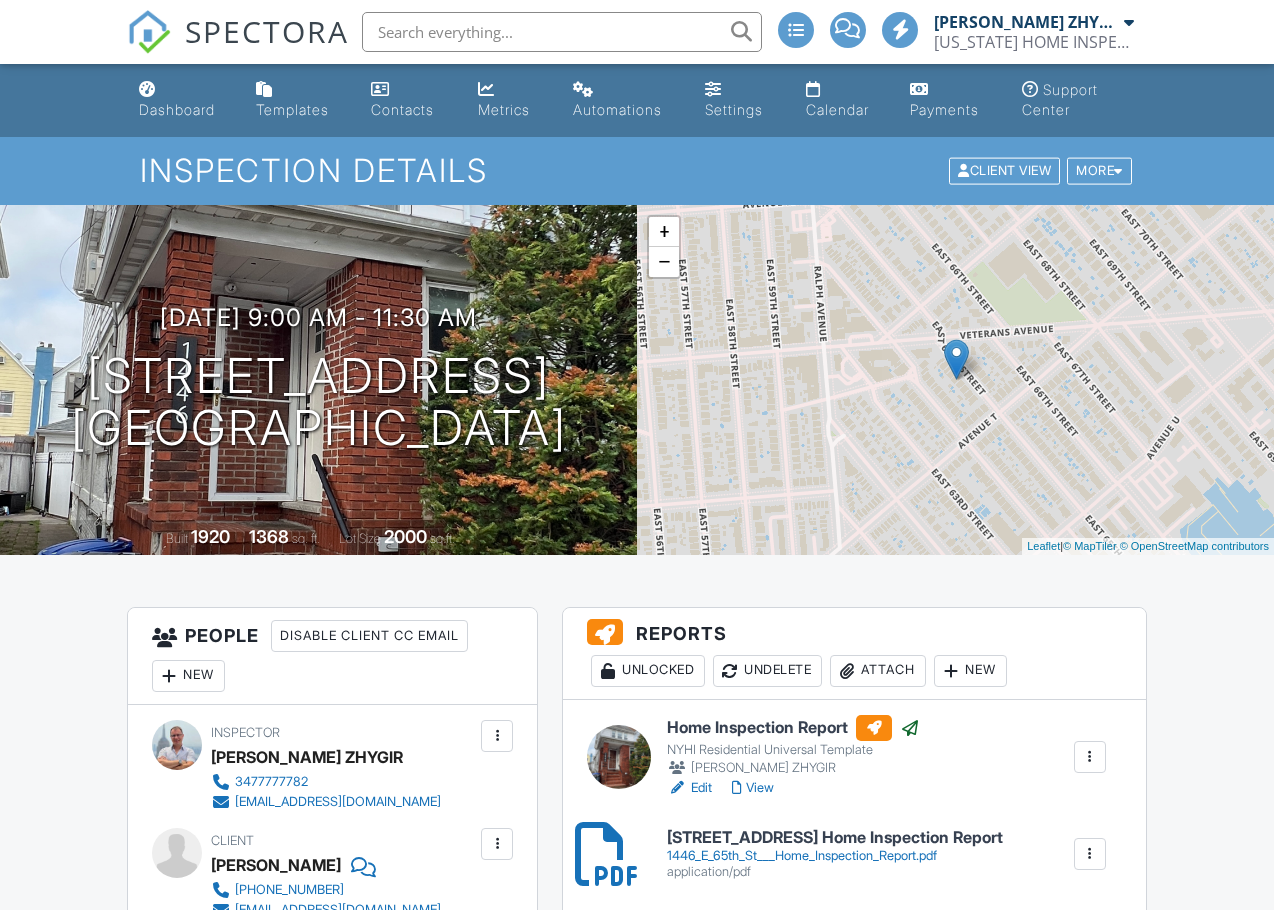scroll, scrollTop: 0, scrollLeft: 0, axis: both 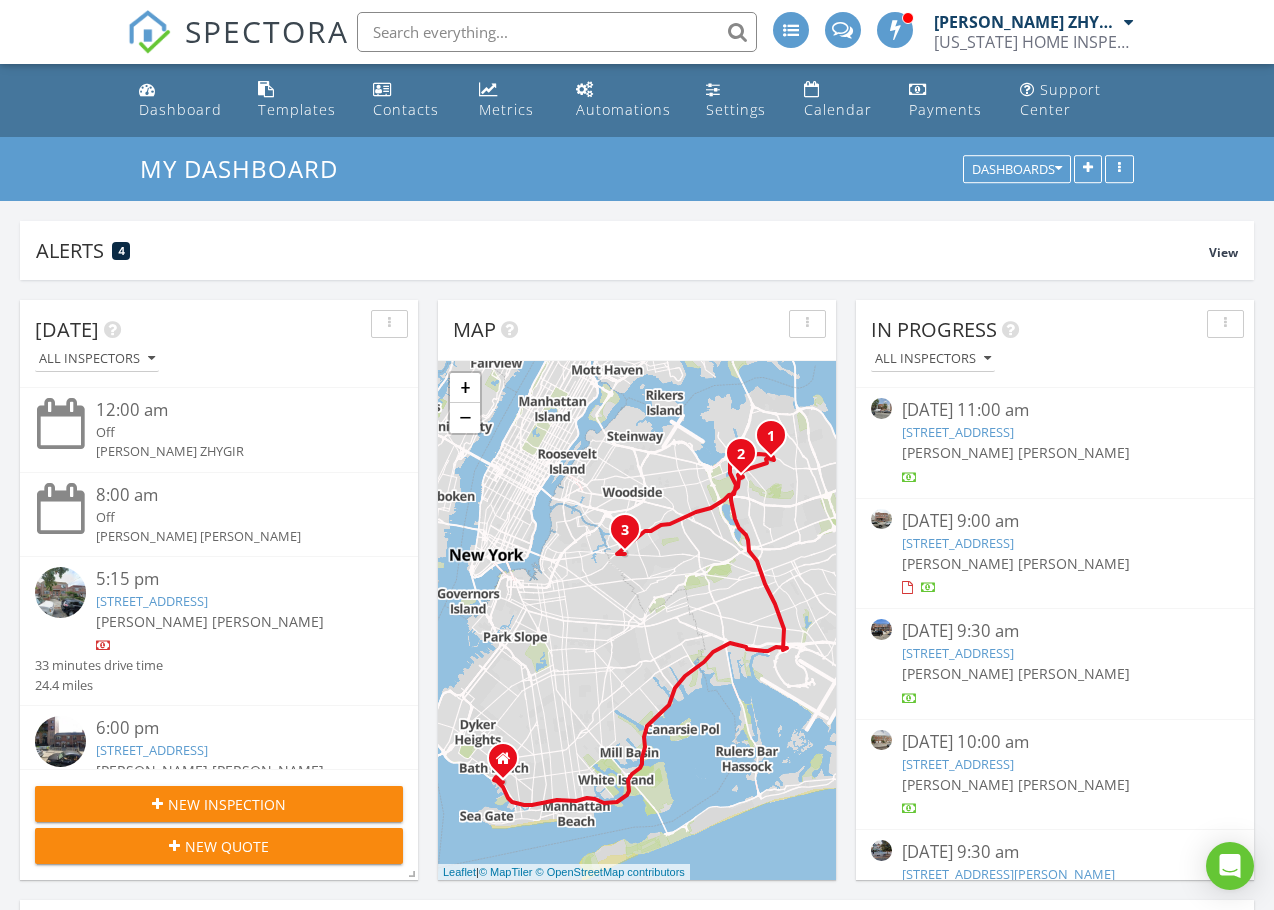 click at bounding box center [557, 32] 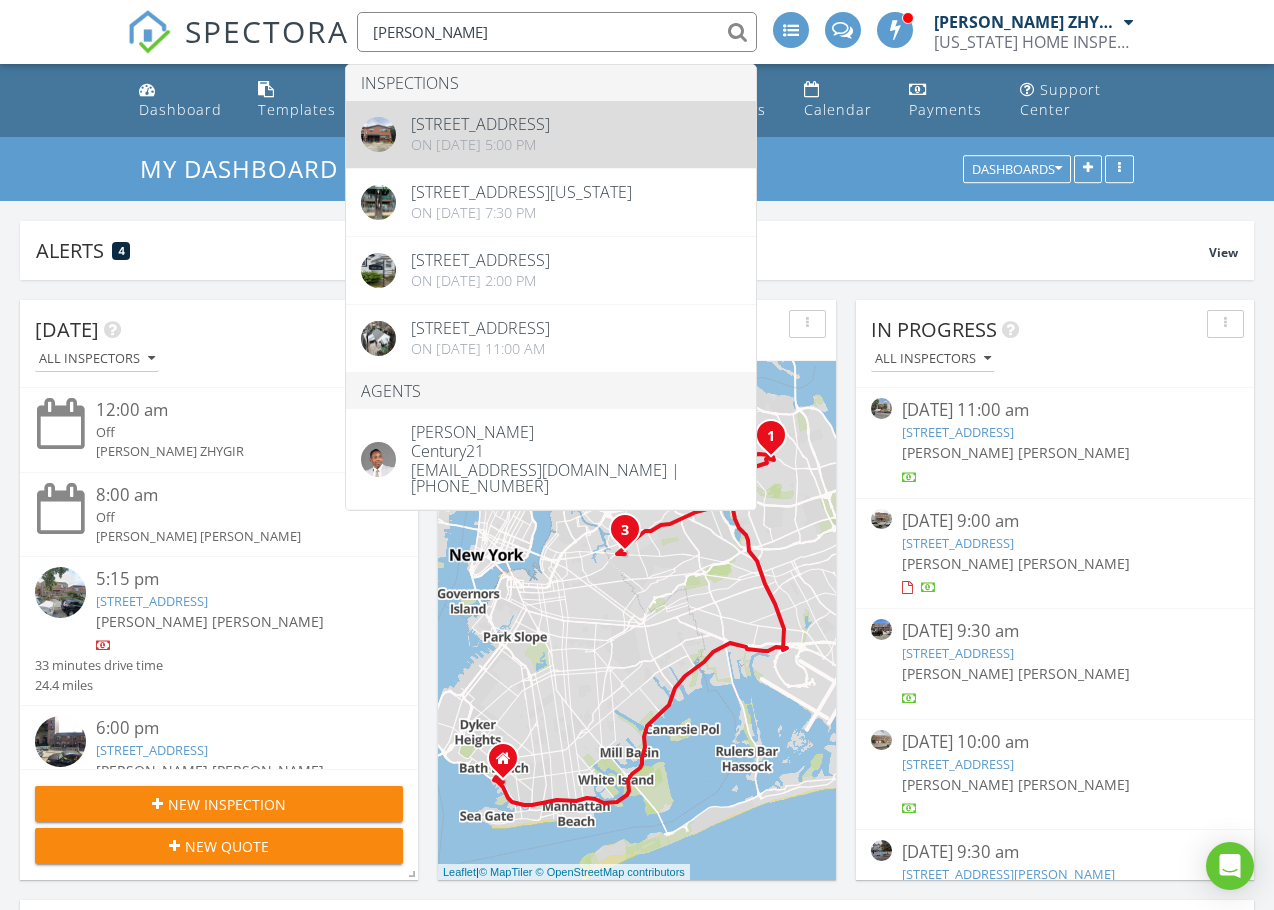type on "rogelio" 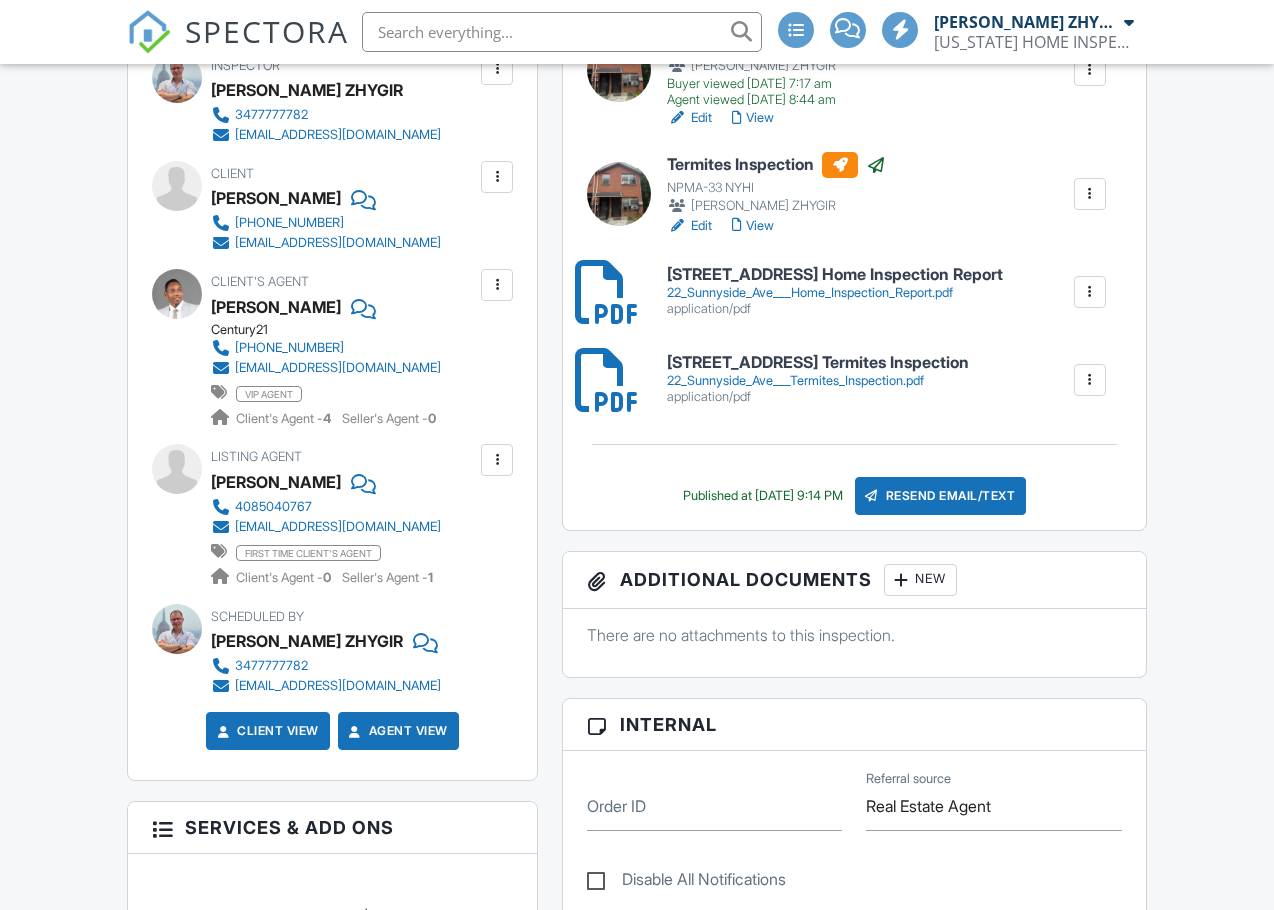 scroll, scrollTop: 1000, scrollLeft: 0, axis: vertical 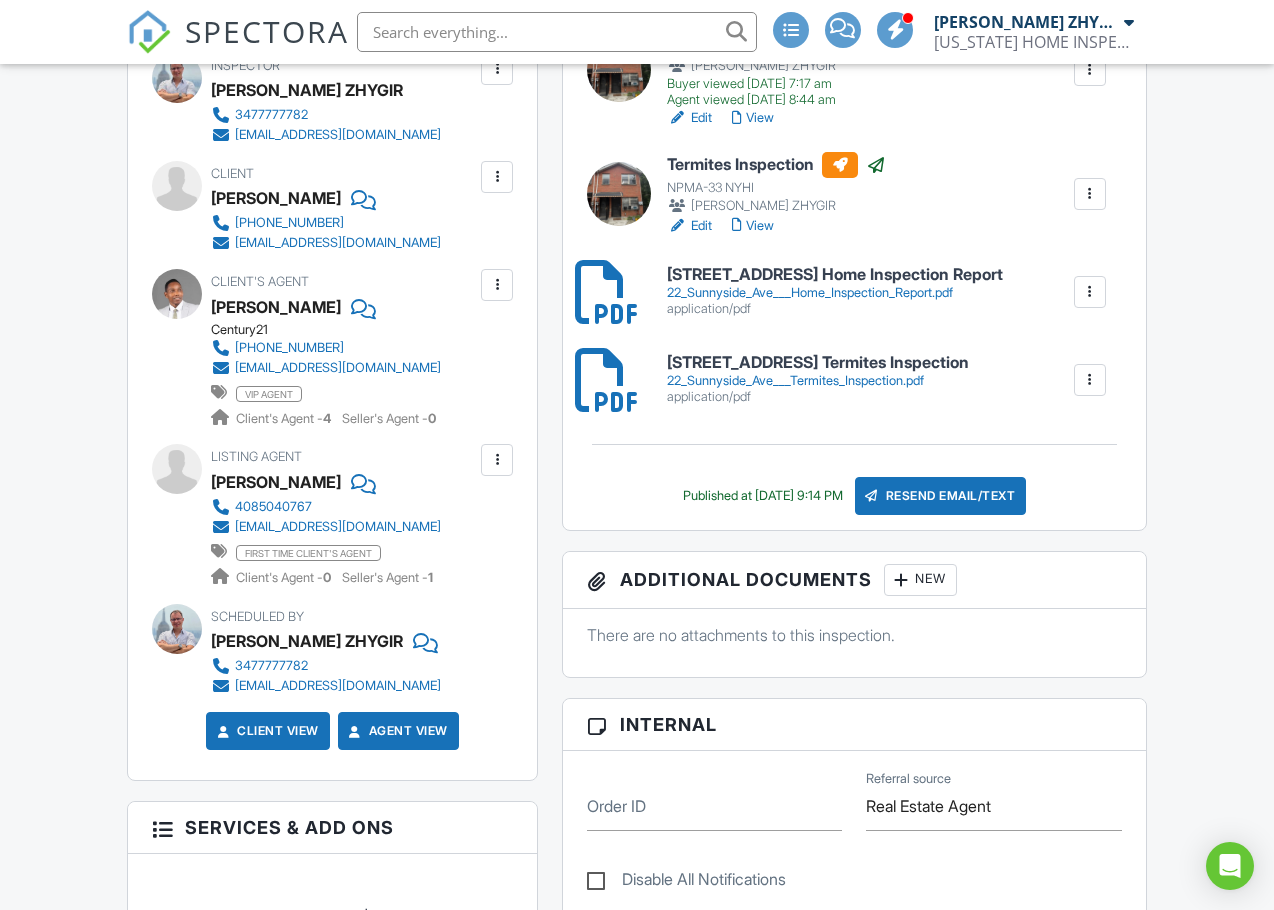 click on "People
Disable Client CC Email
New
Inspector
Client
Client's Agent
Listing Agent
Add Another Person
Inspector
[PERSON_NAME] ZHYGIR
3477777782
[EMAIL_ADDRESS][DOMAIN_NAME]
Make Invisible
Mark As Requested
Remove
Update Client
First name
[PERSON_NAME] name
Calle
Email (required)
[EMAIL_ADDRESS][DOMAIN_NAME]
CC Email
Phone
[PHONE_NUMBER]
Tags
Internal notes visible only to the company
Private notes visible only to company admins
Cancel
Save
Confirm client deletion
This will remove the client from this inspection. All email reminders and follow-ups will be removed as well. Note that this is only an option before publishing a report.
Cancel
Remove Client
Client" at bounding box center (332, 975) 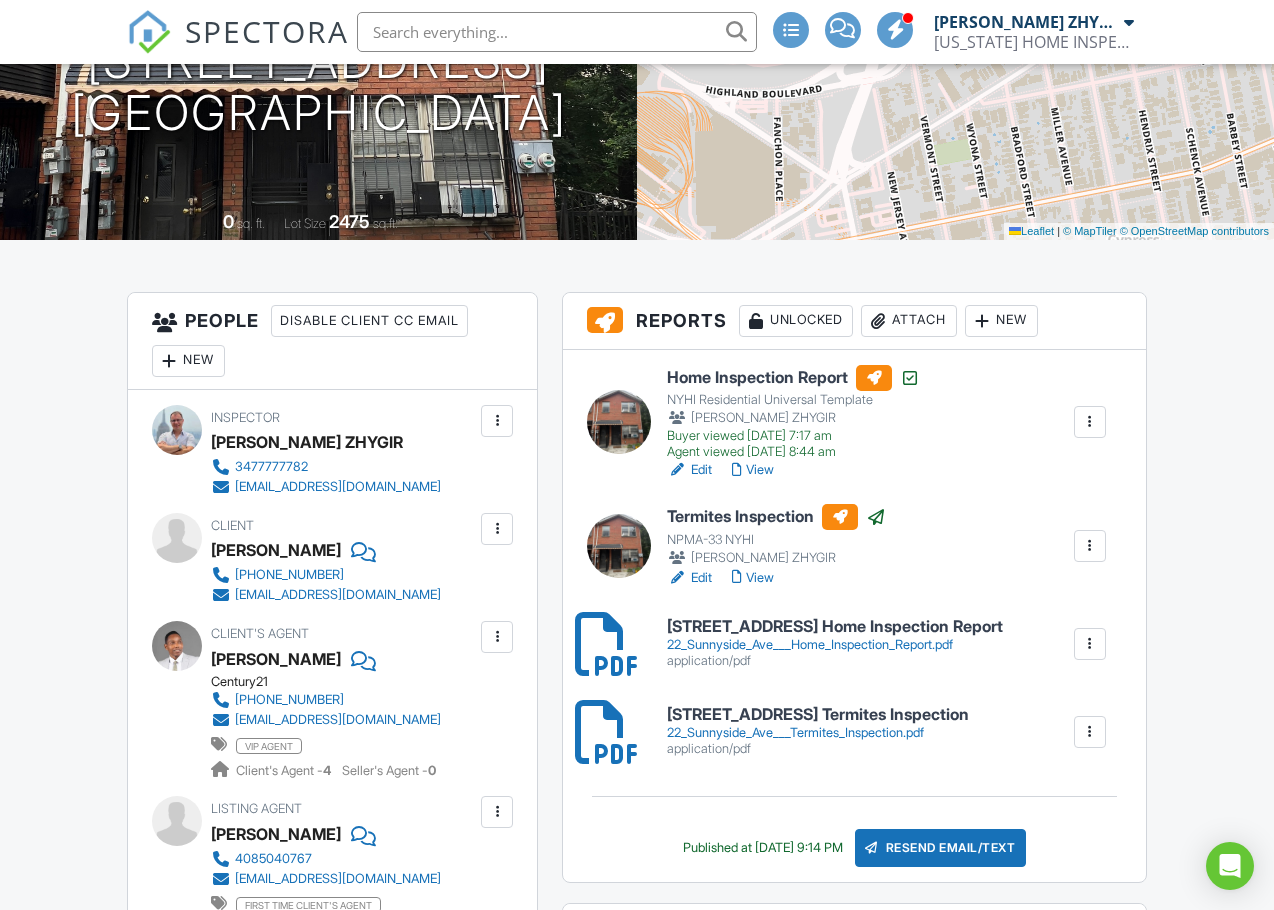 scroll, scrollTop: 333, scrollLeft: 0, axis: vertical 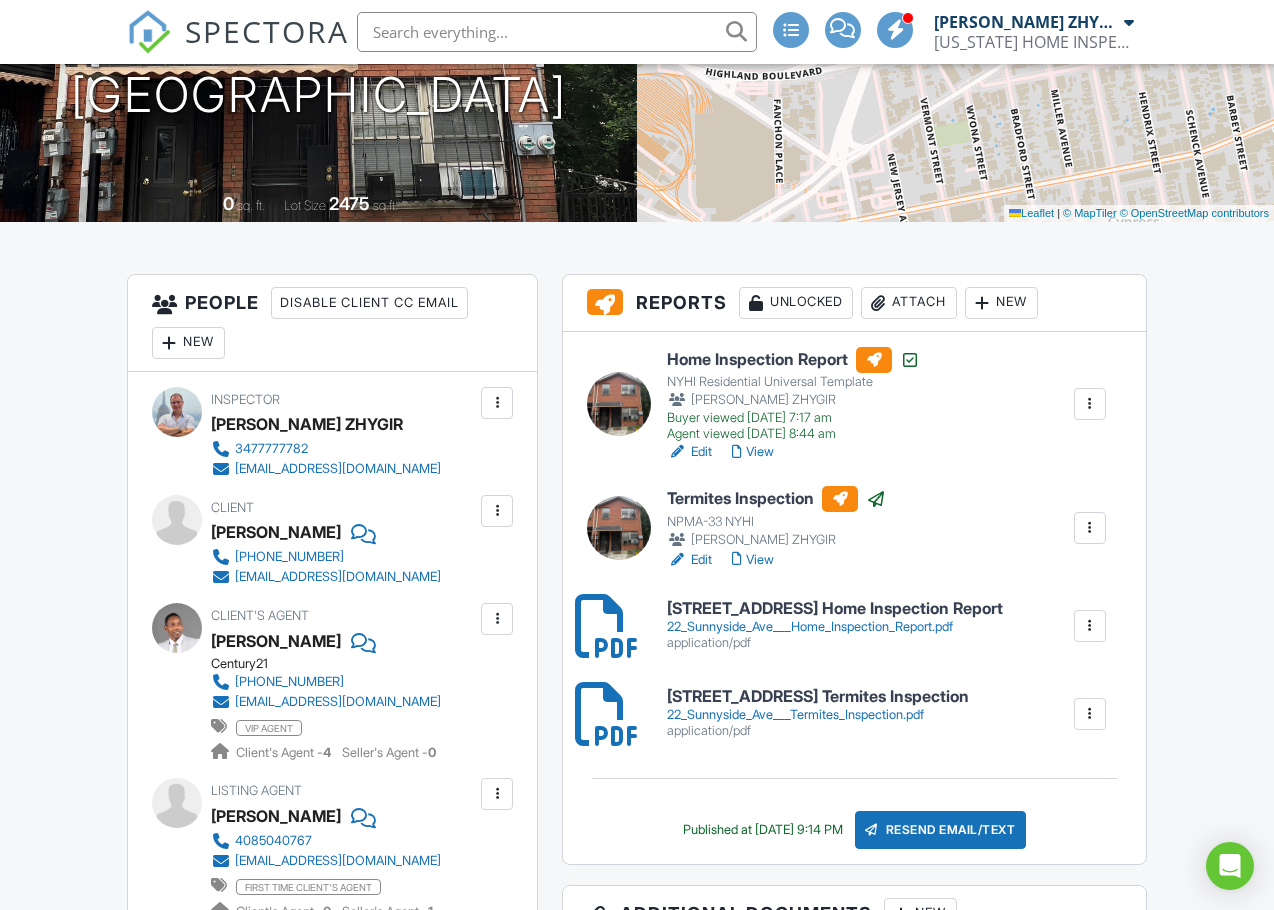 click at bounding box center (149, 32) 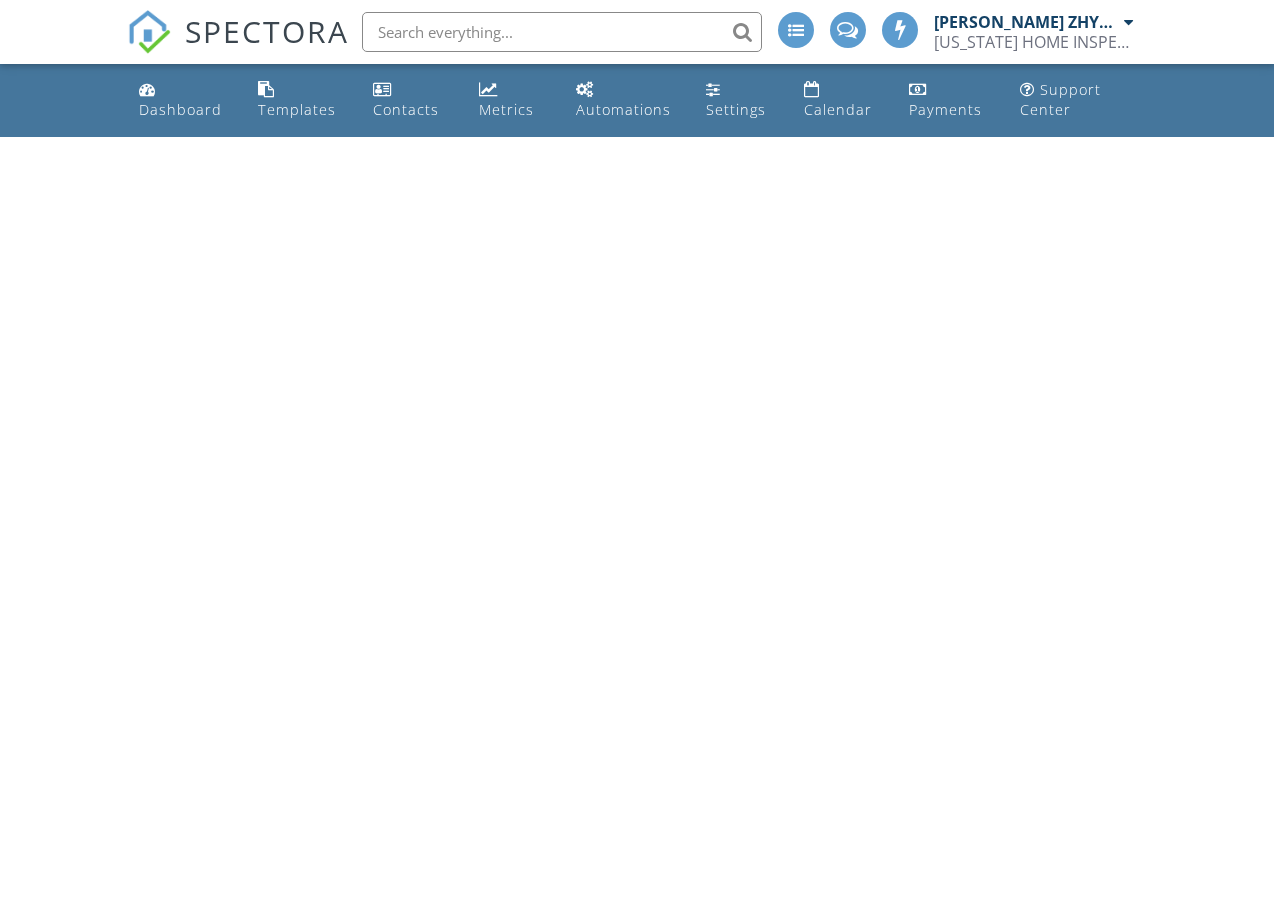 scroll, scrollTop: 0, scrollLeft: 0, axis: both 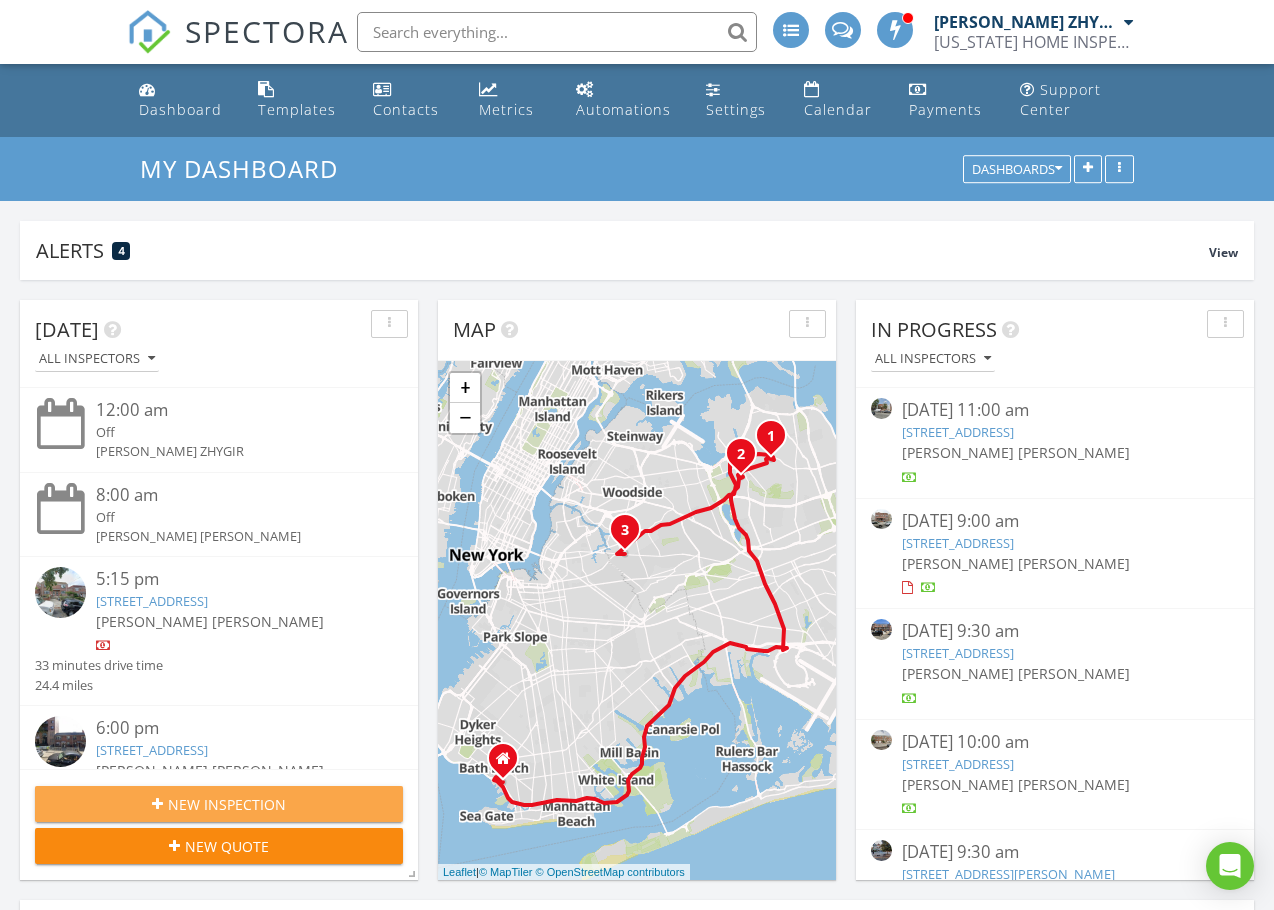 click on "New Inspection" at bounding box center [219, 804] 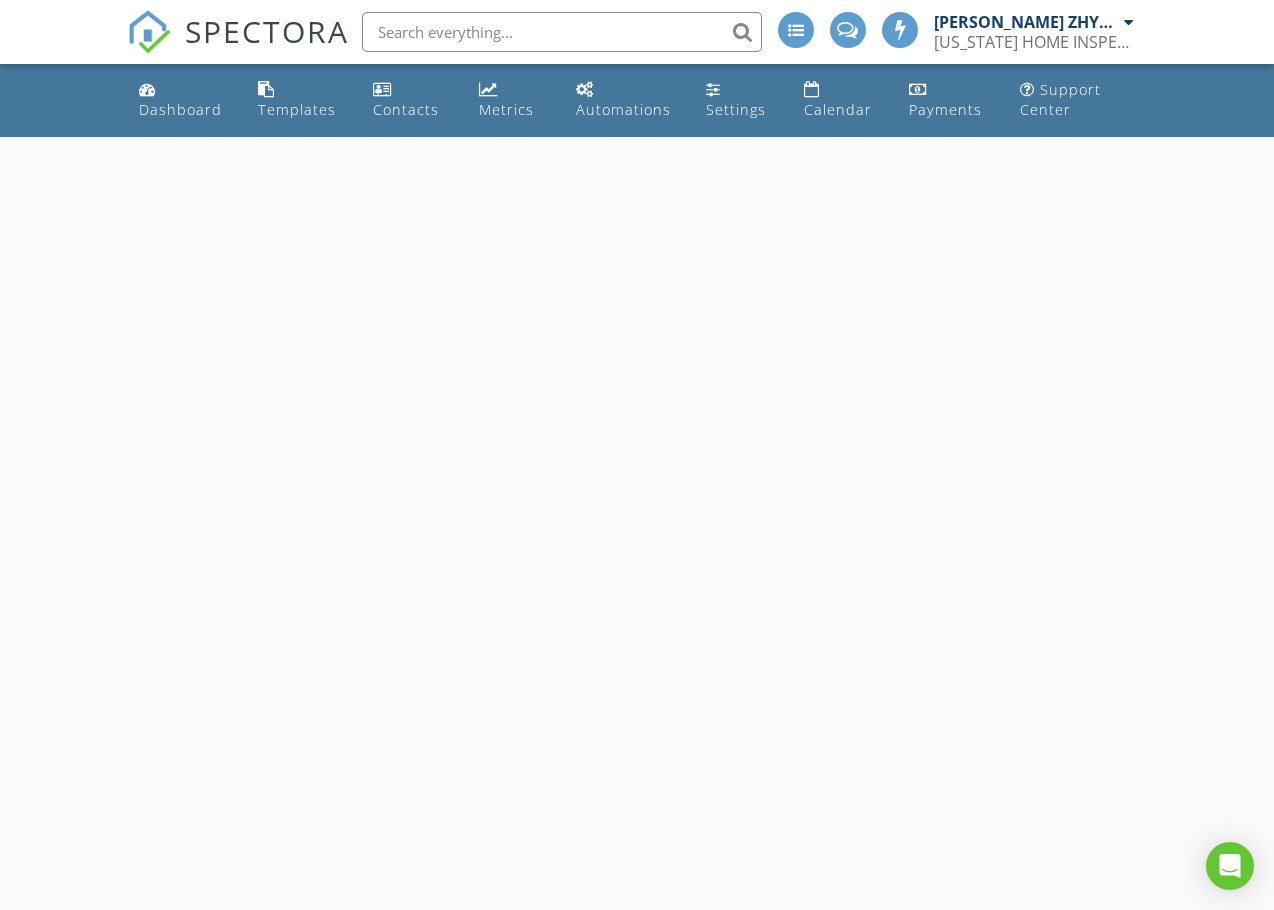 scroll, scrollTop: 0, scrollLeft: 0, axis: both 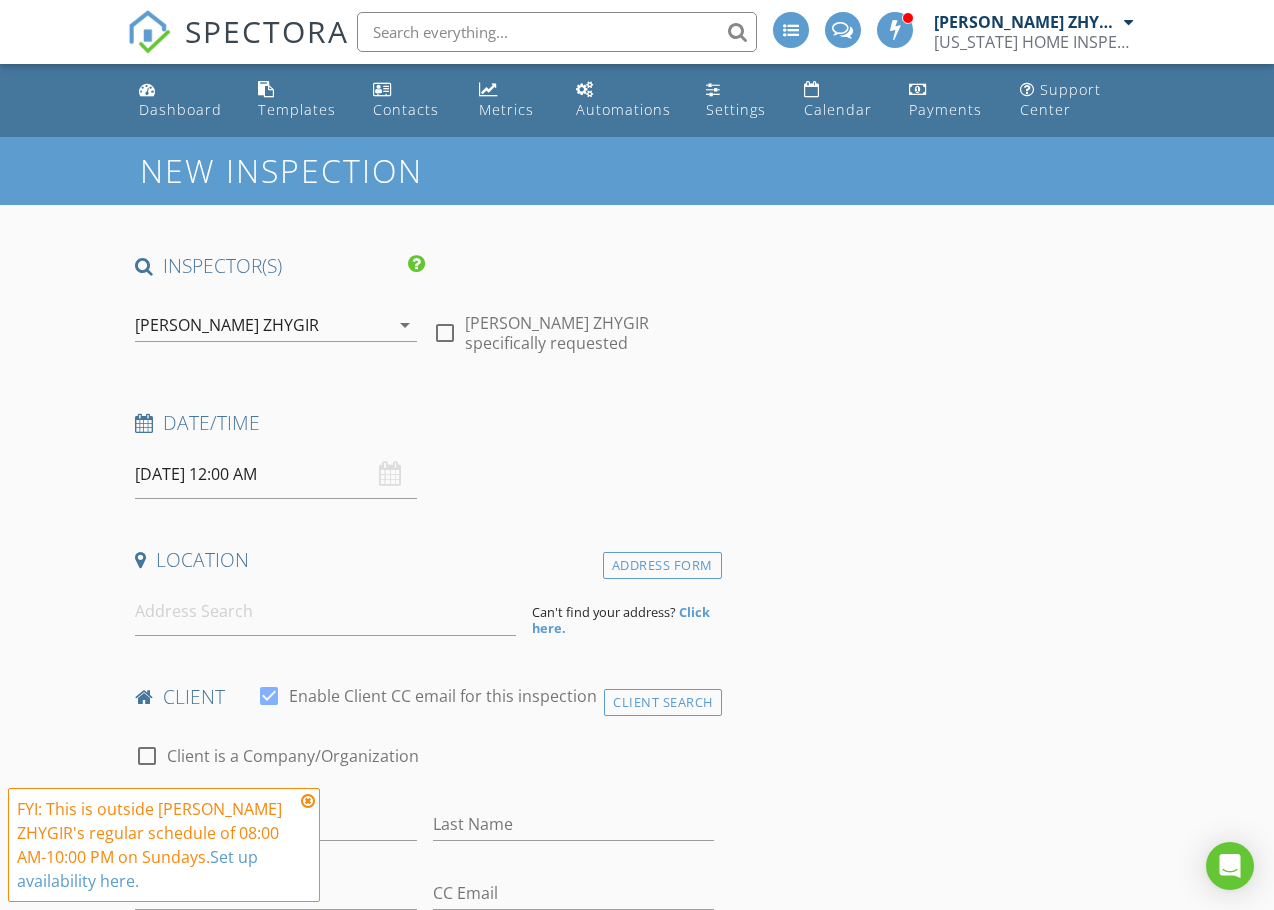 click on "07/13/2025 12:00 AM" at bounding box center [275, 474] 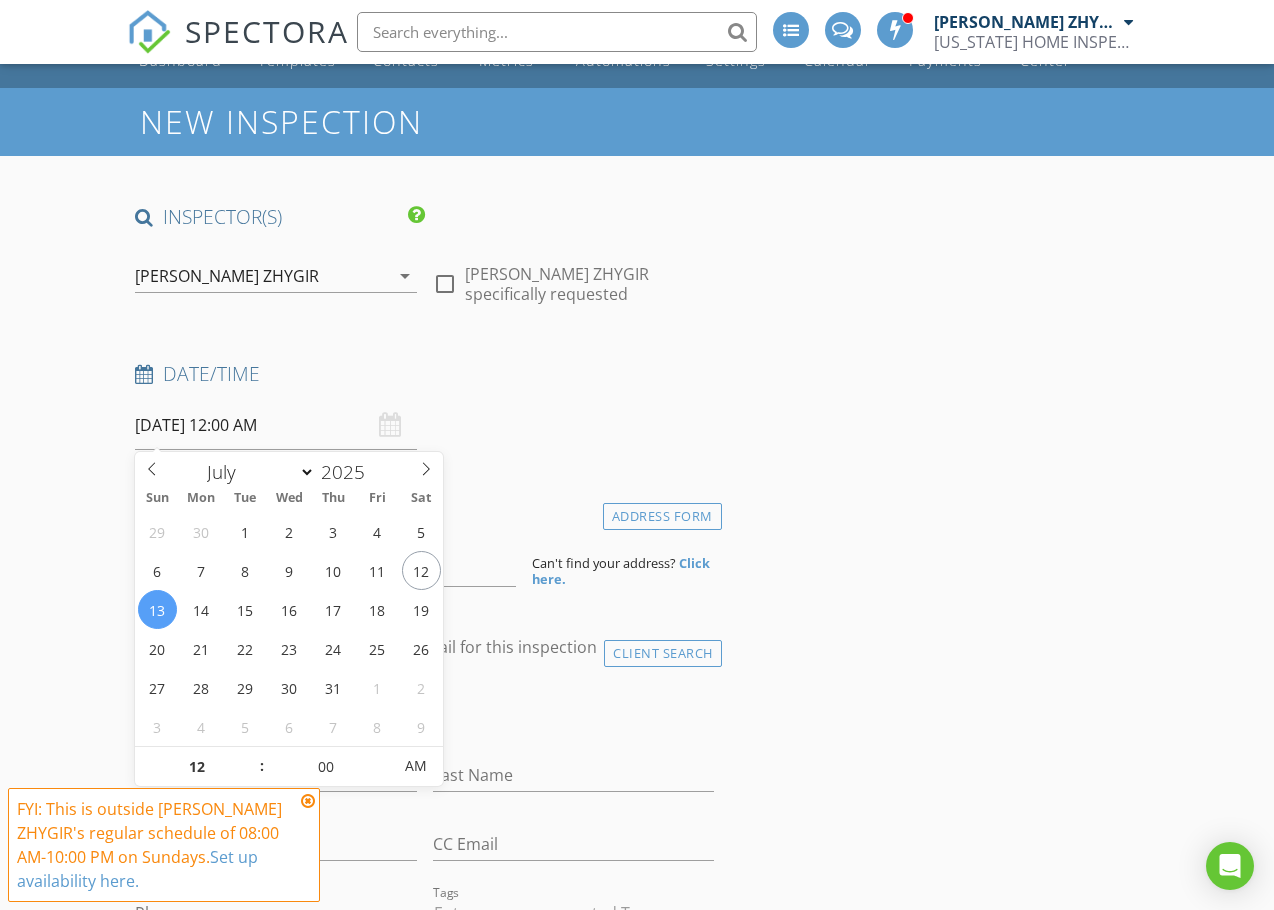 scroll, scrollTop: 167, scrollLeft: 0, axis: vertical 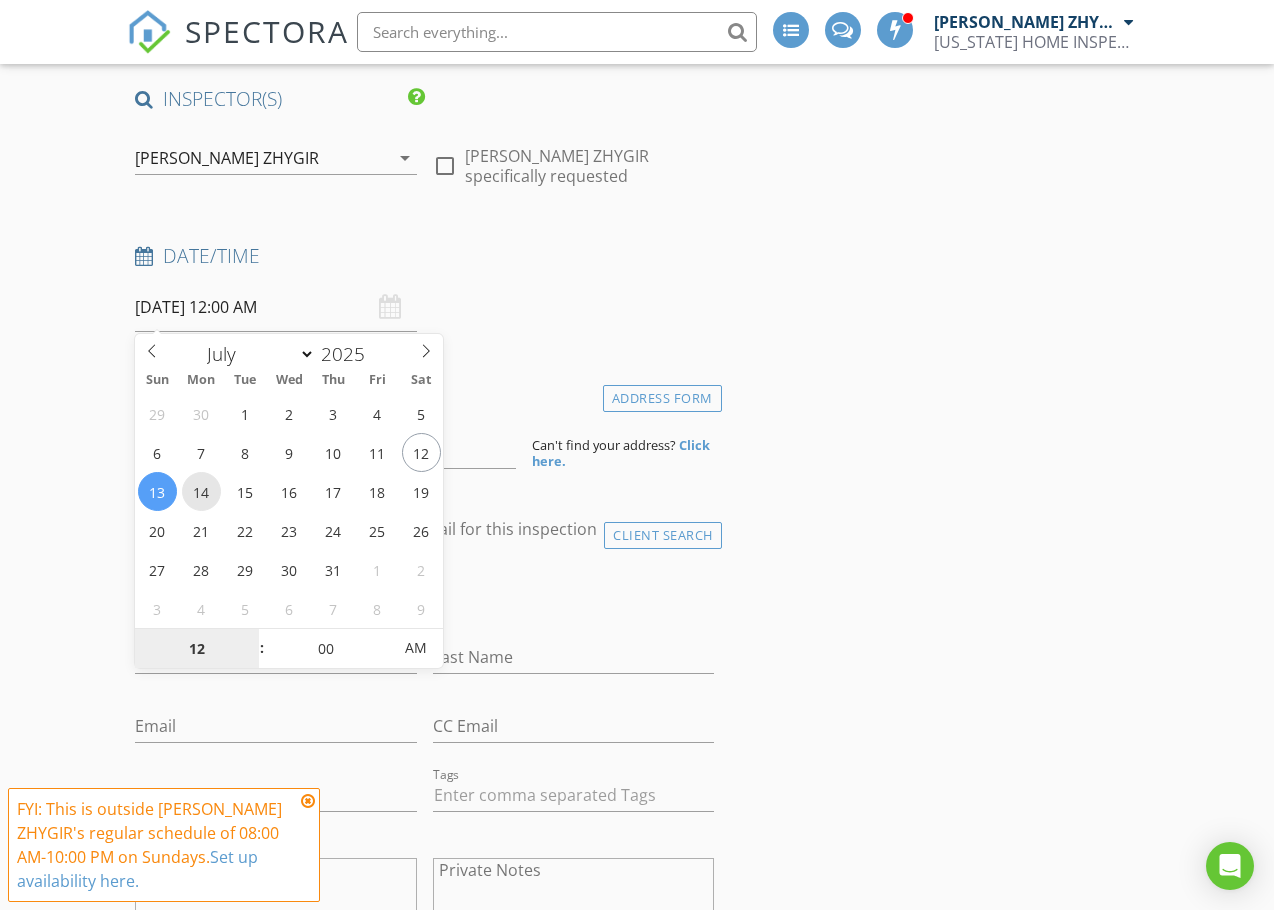 type on "07/14/2025 12:00 AM" 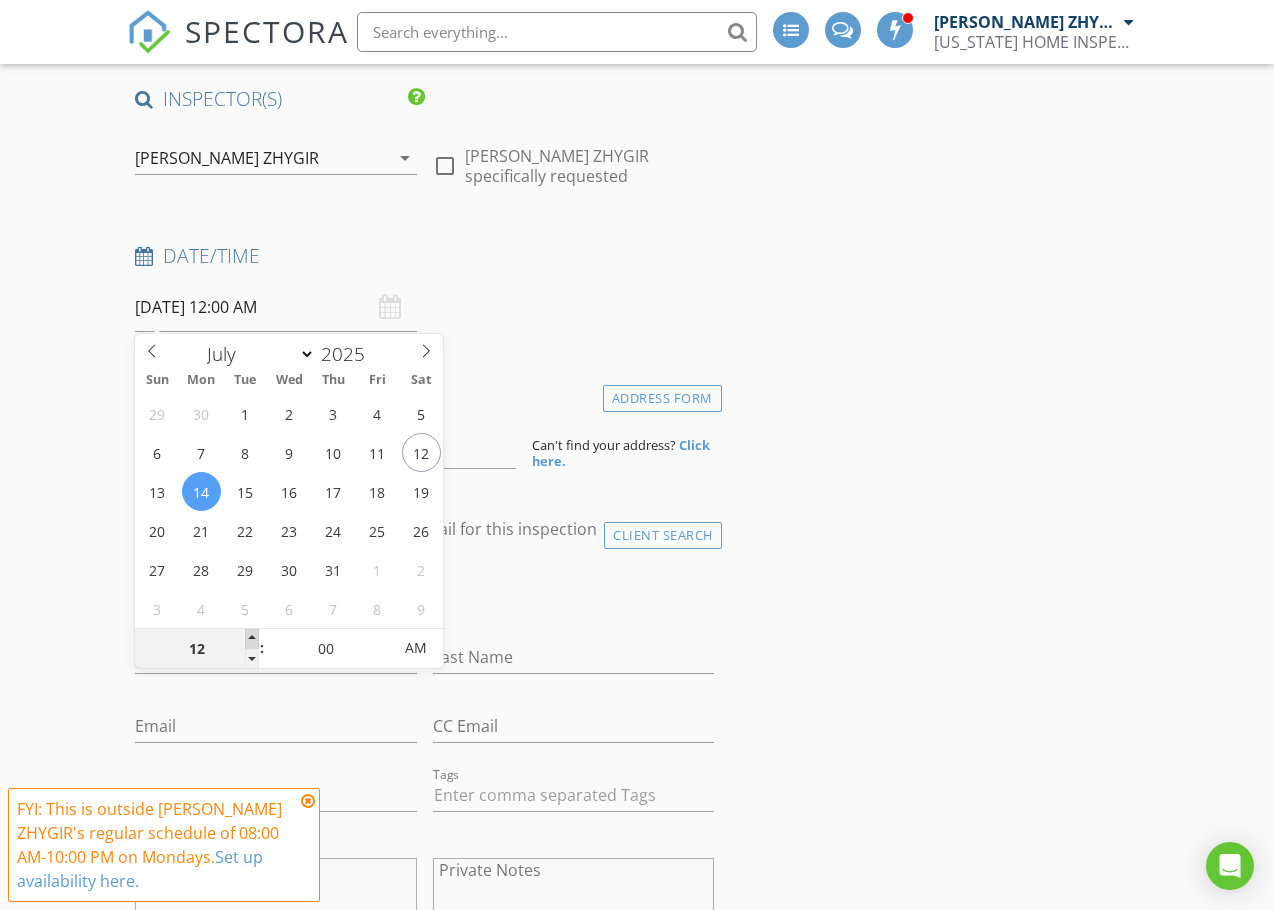 type on "01" 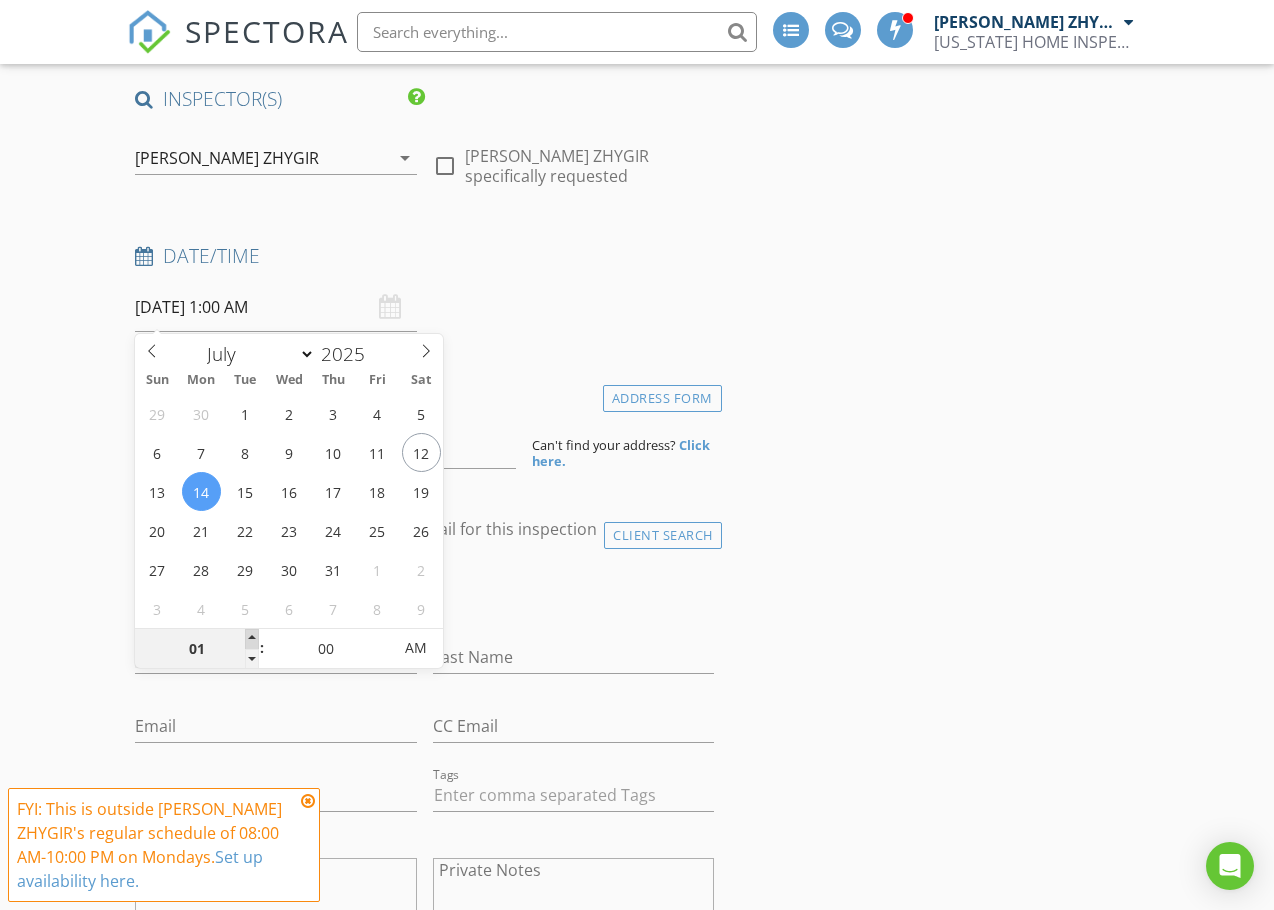 click at bounding box center (252, 639) 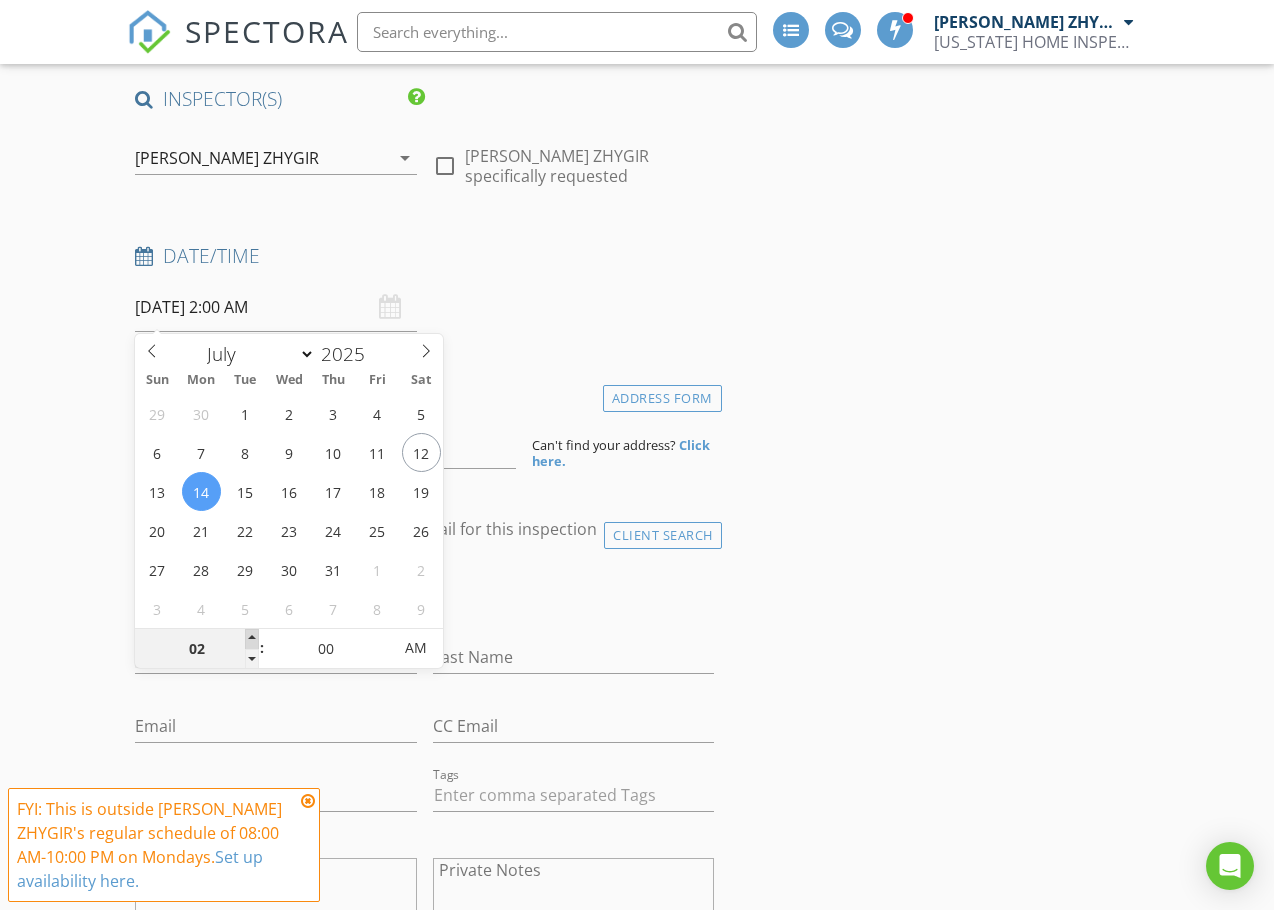 click at bounding box center (252, 639) 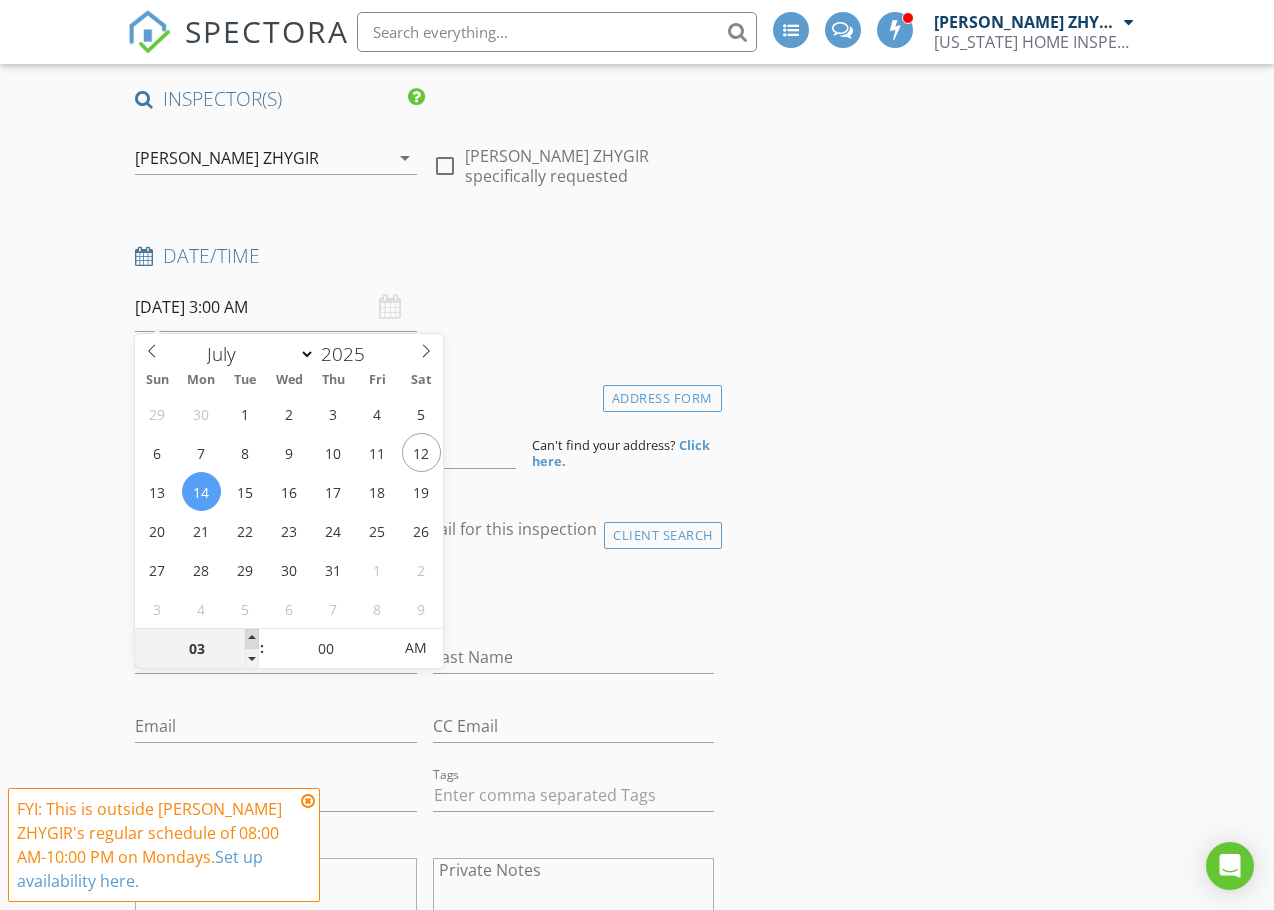 click at bounding box center [252, 639] 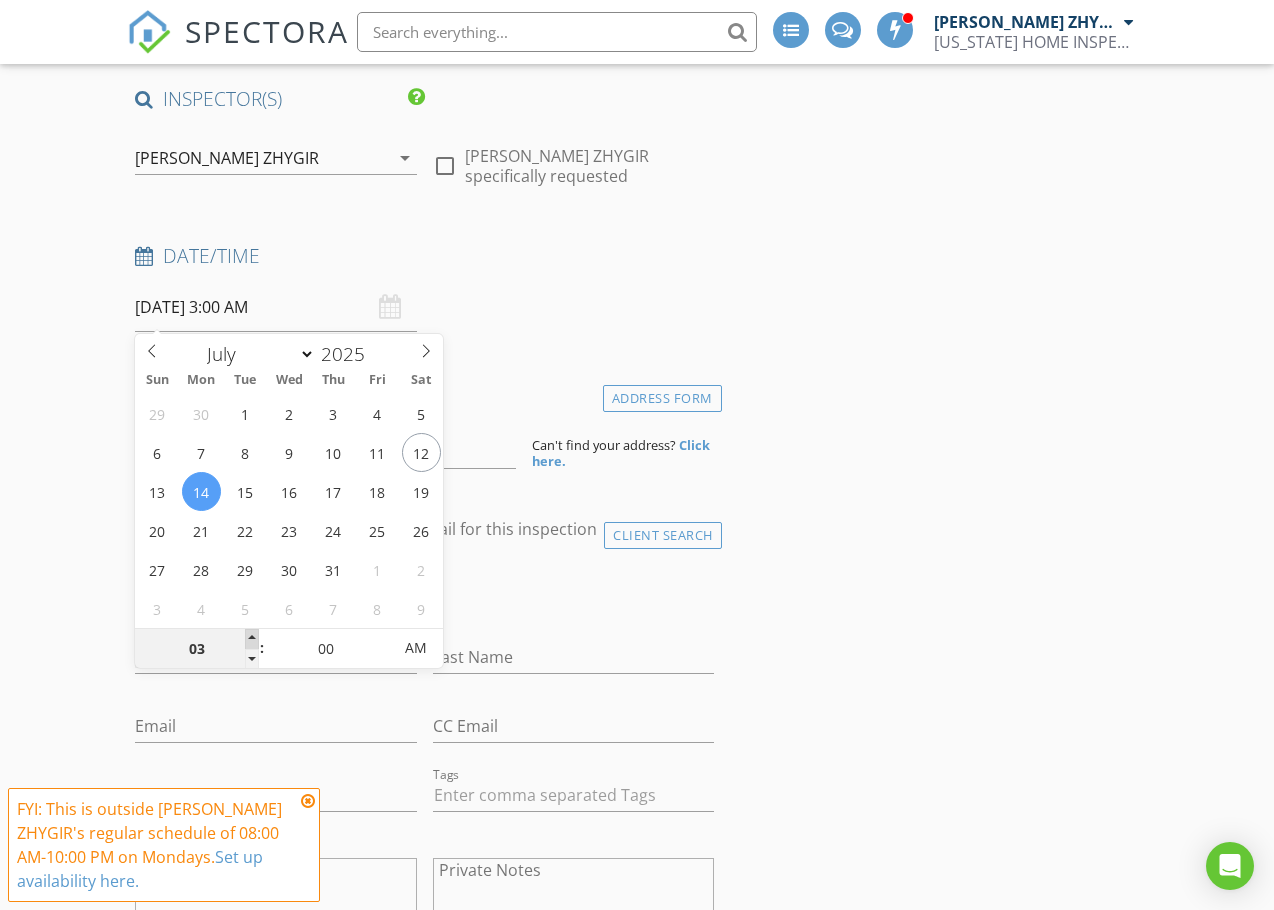 type on "04" 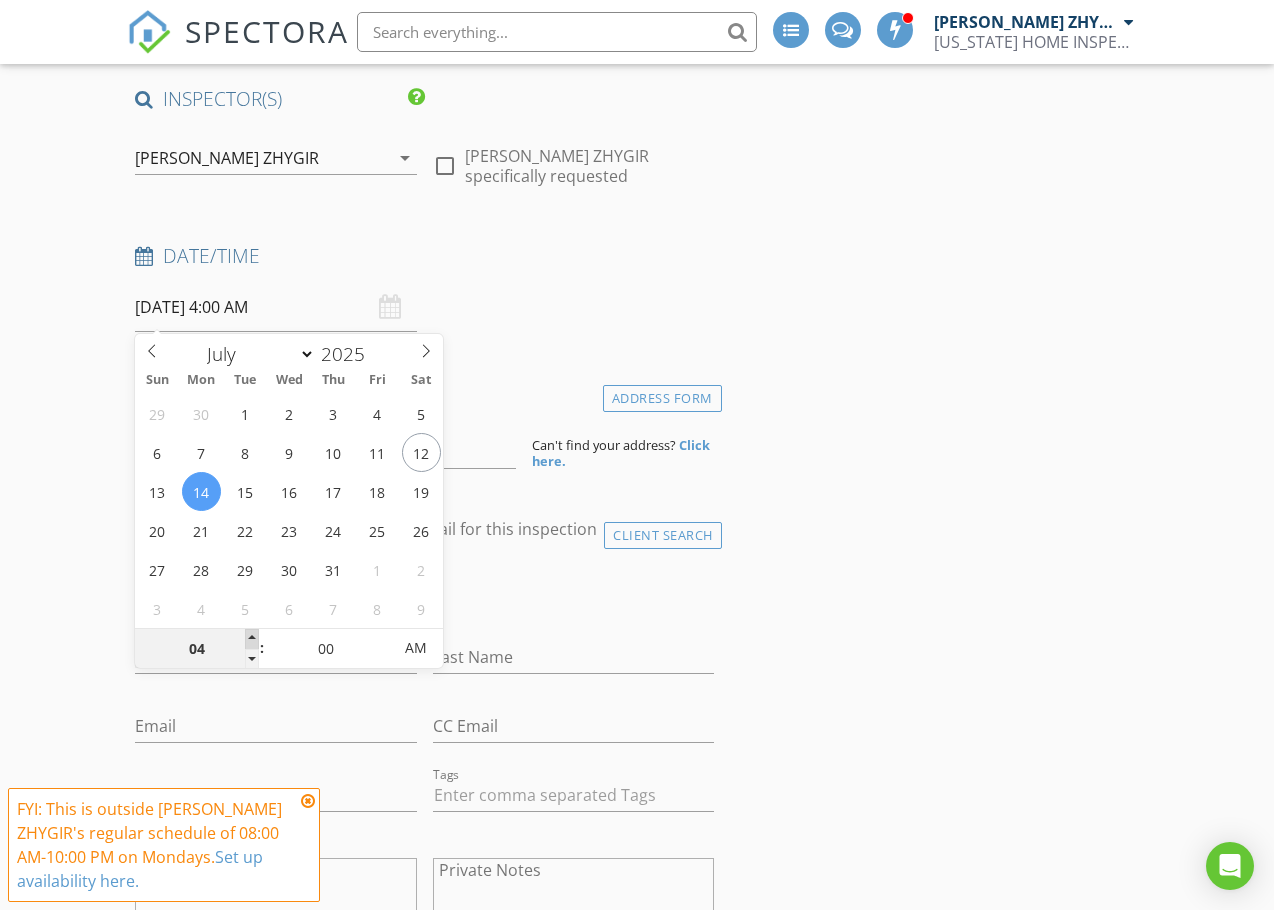 click at bounding box center (252, 639) 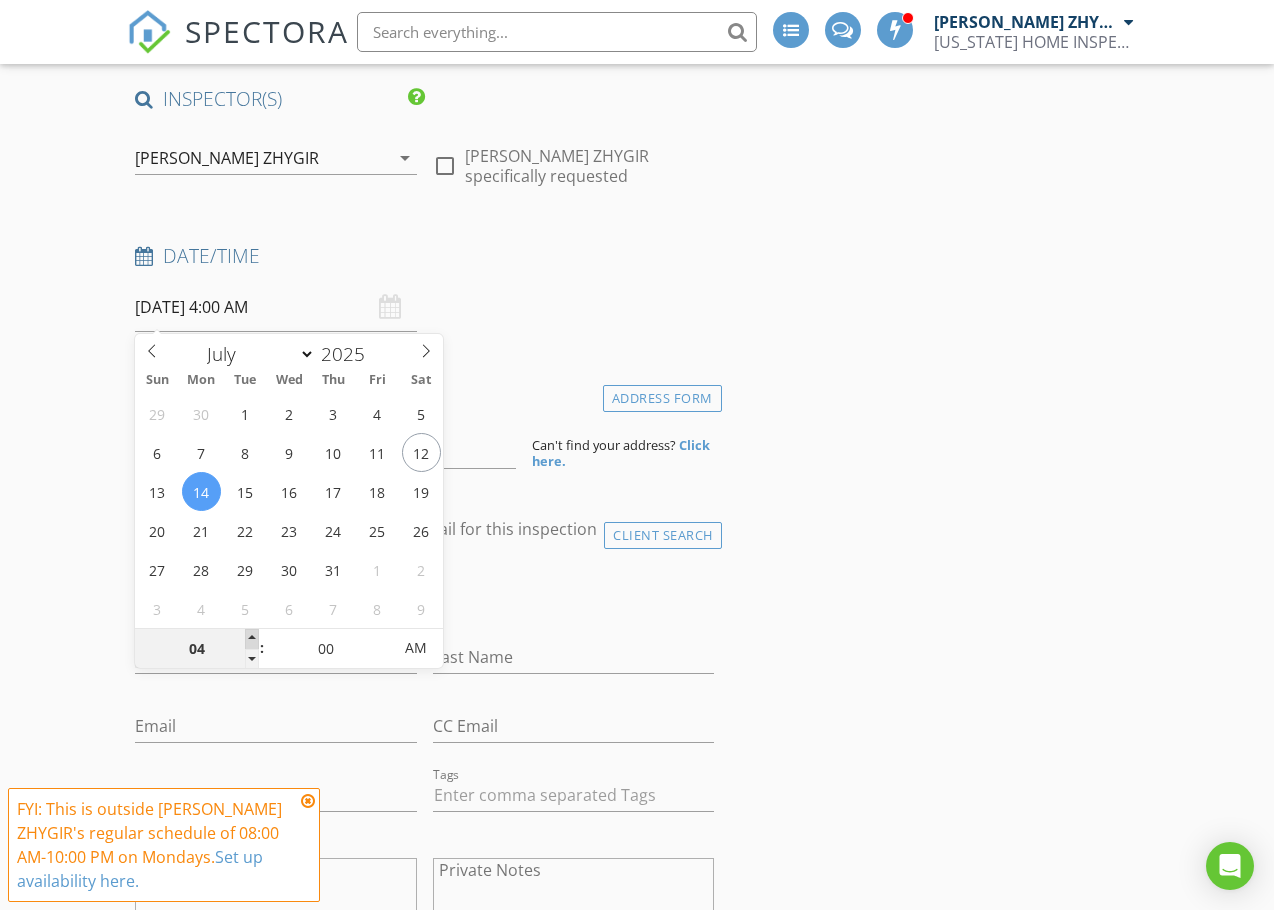 type on "05" 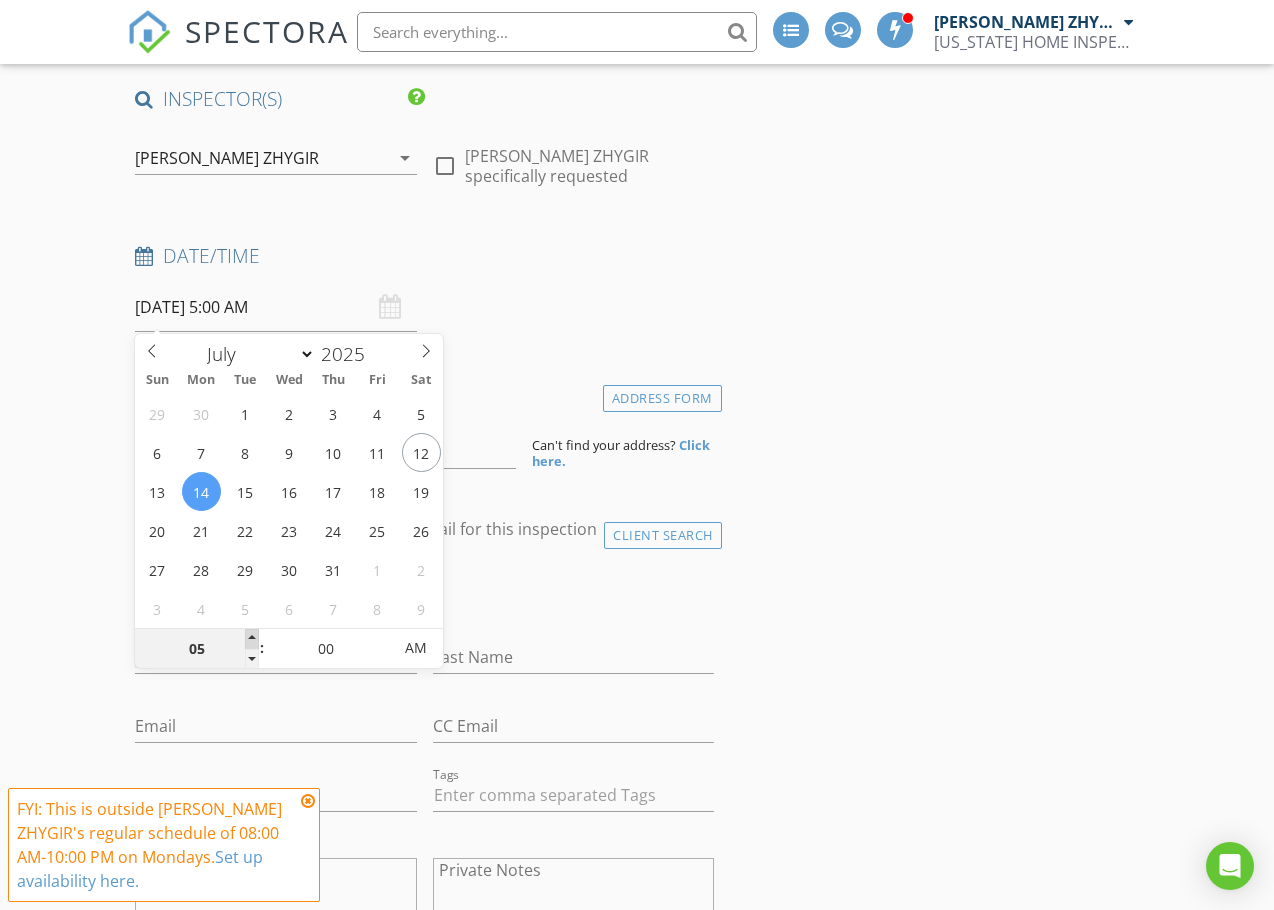 click at bounding box center (252, 639) 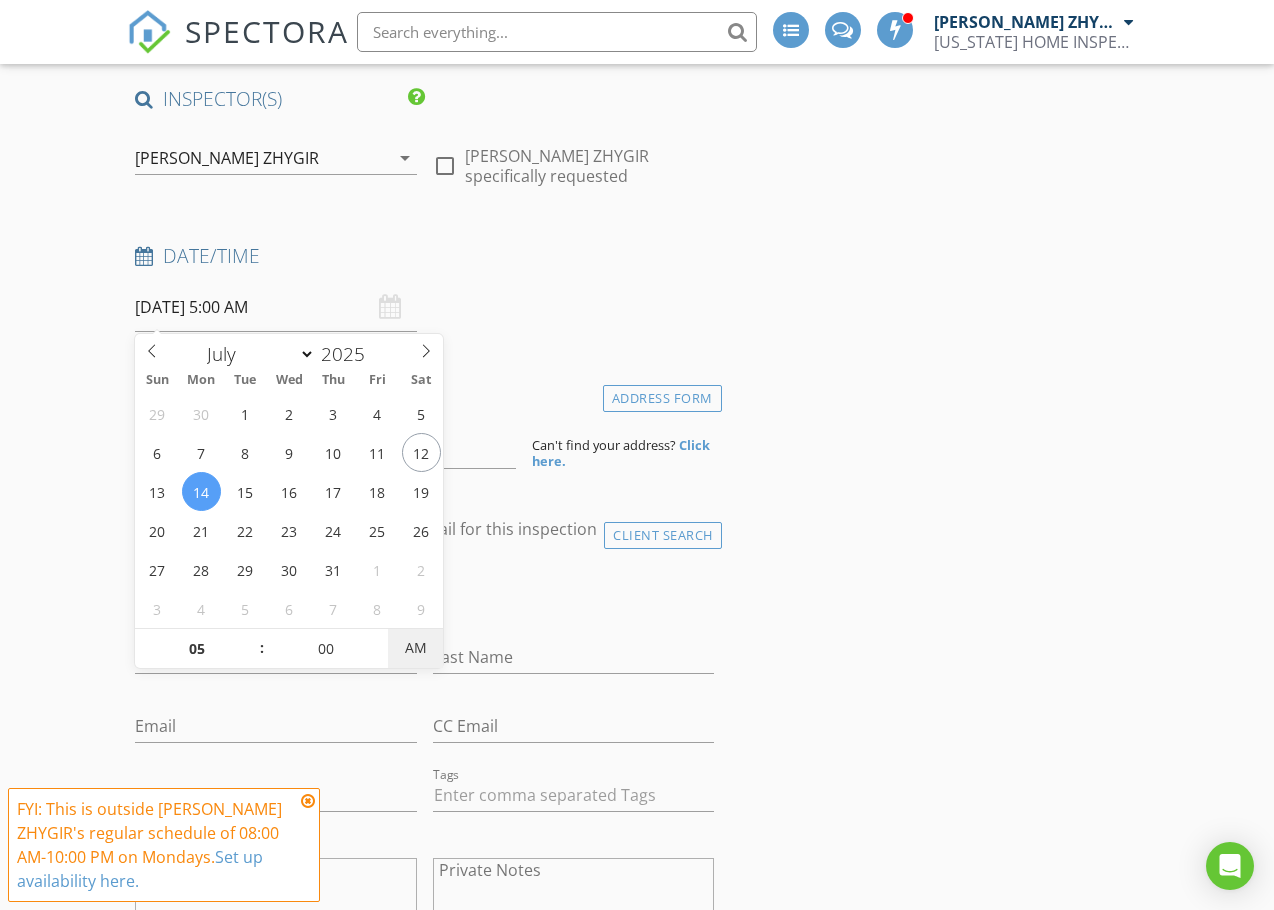 type on "07/14/2025 5:00 PM" 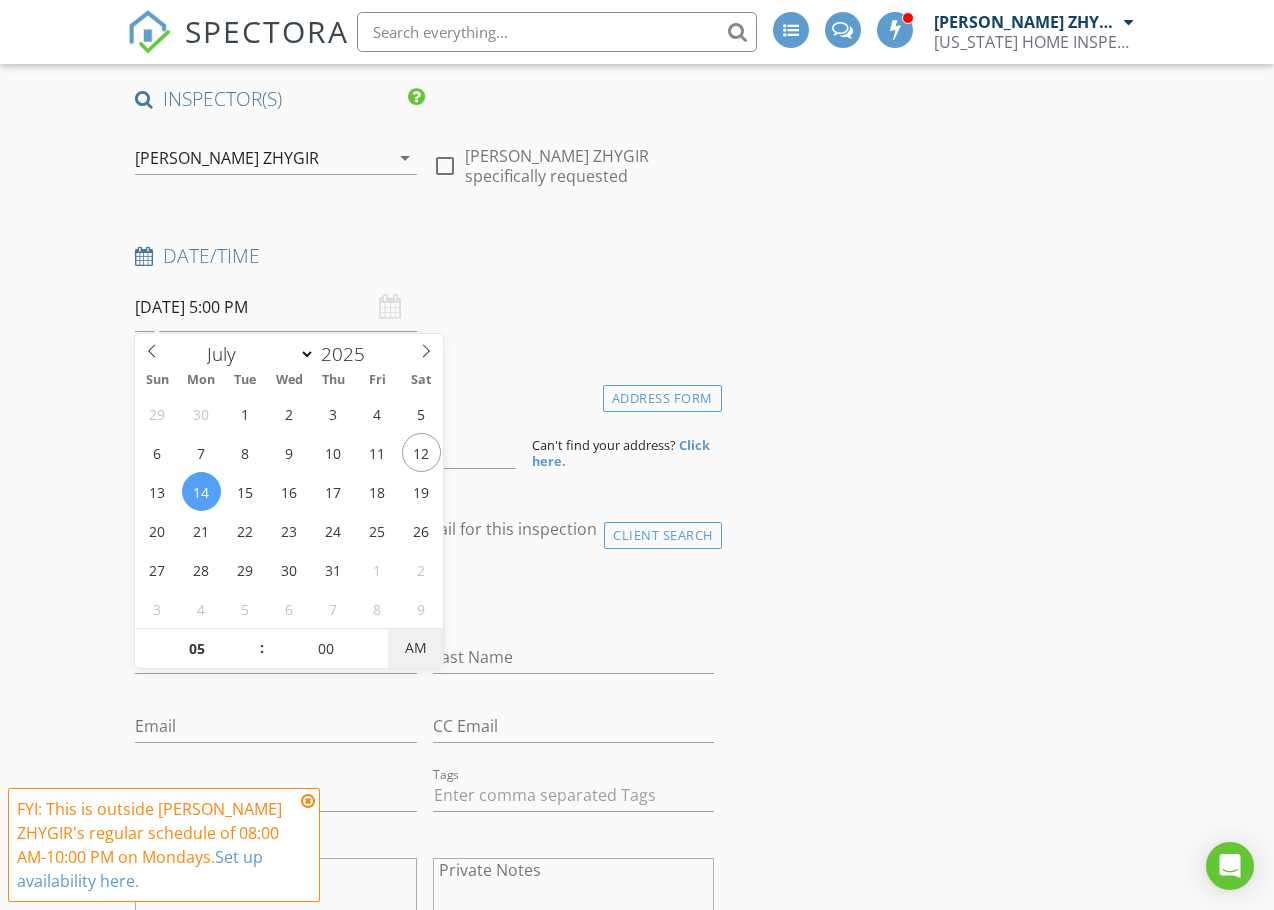 click on "AM" at bounding box center (415, 648) 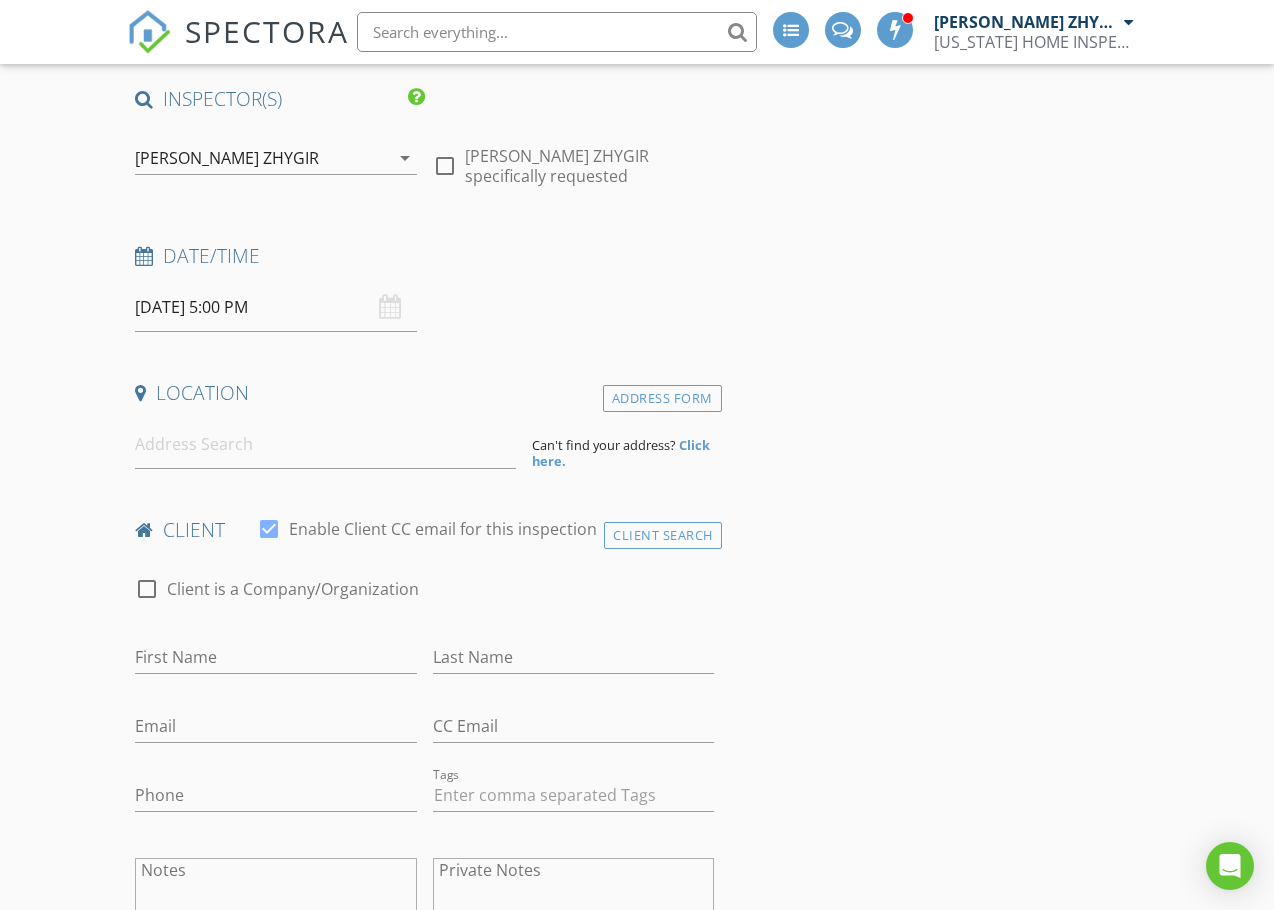 click on "INSPECTOR(S)
check_box   Dimitry ZHYGIR   PRIMARY   check_box_outline_blank   Akon Zhen     check_box_outline_blank   Hud Malik     Dimitry ZHYGIR arrow_drop_down   check_box_outline_blank Dimitry ZHYGIR specifically requested
Date/Time
07/14/2025 5:00 PM
Location
Address Form       Can't find your address?   Click here.
client
check_box Enable Client CC email for this inspection   Client Search     check_box_outline_blank Client is a Company/Organization     First Name   Last Name   Email   CC Email   Phone         Tags         Notes   Private Notes
ADD ADDITIONAL client
SERVICES
check_box_outline_blank   Apartment Inspection   check_box_outline_blank   1 Family House Inspection   check_box_outline_blank   2 Family House Inspection    check_box_outline_blank   Multi Family Building" at bounding box center [424, 1565] 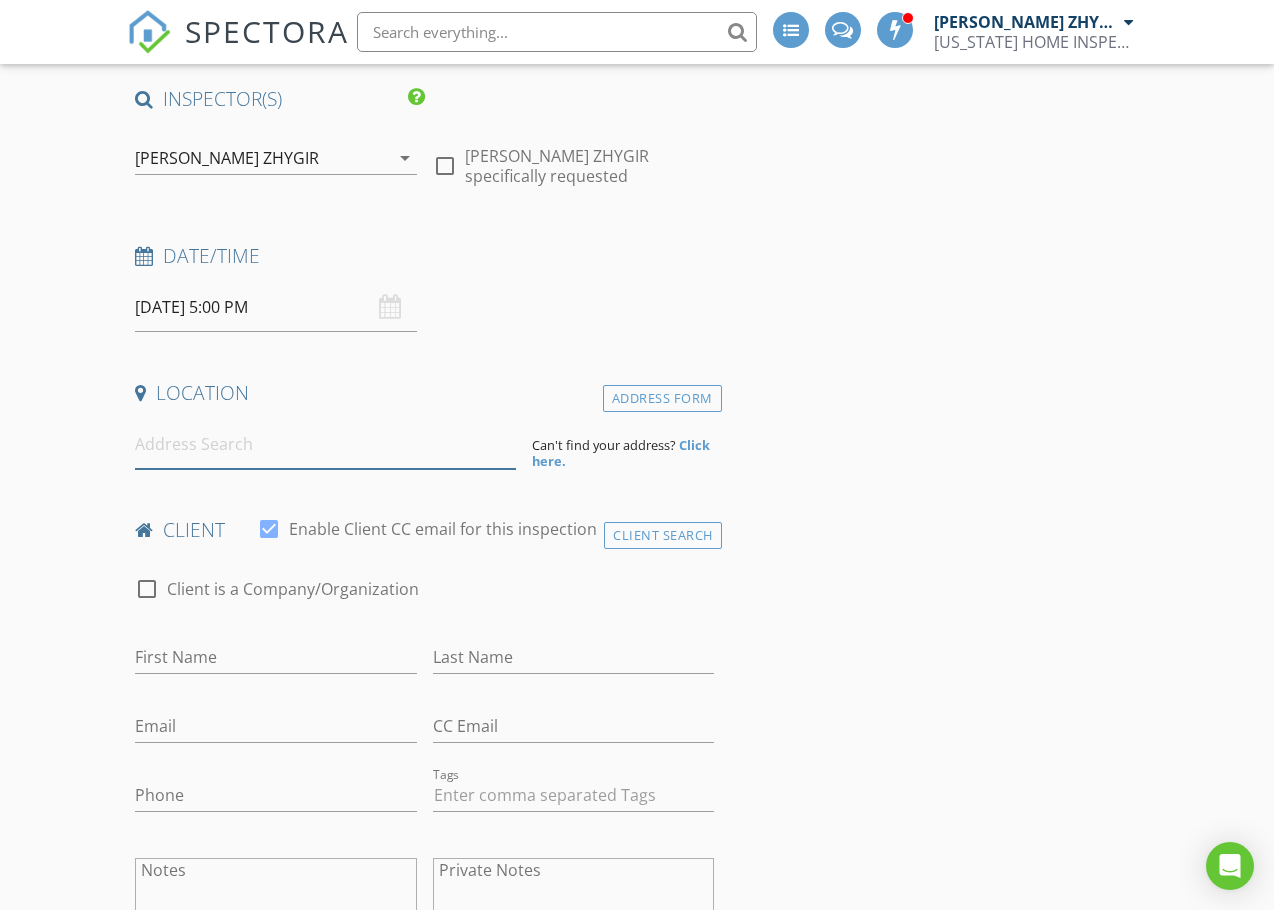 click at bounding box center [325, 444] 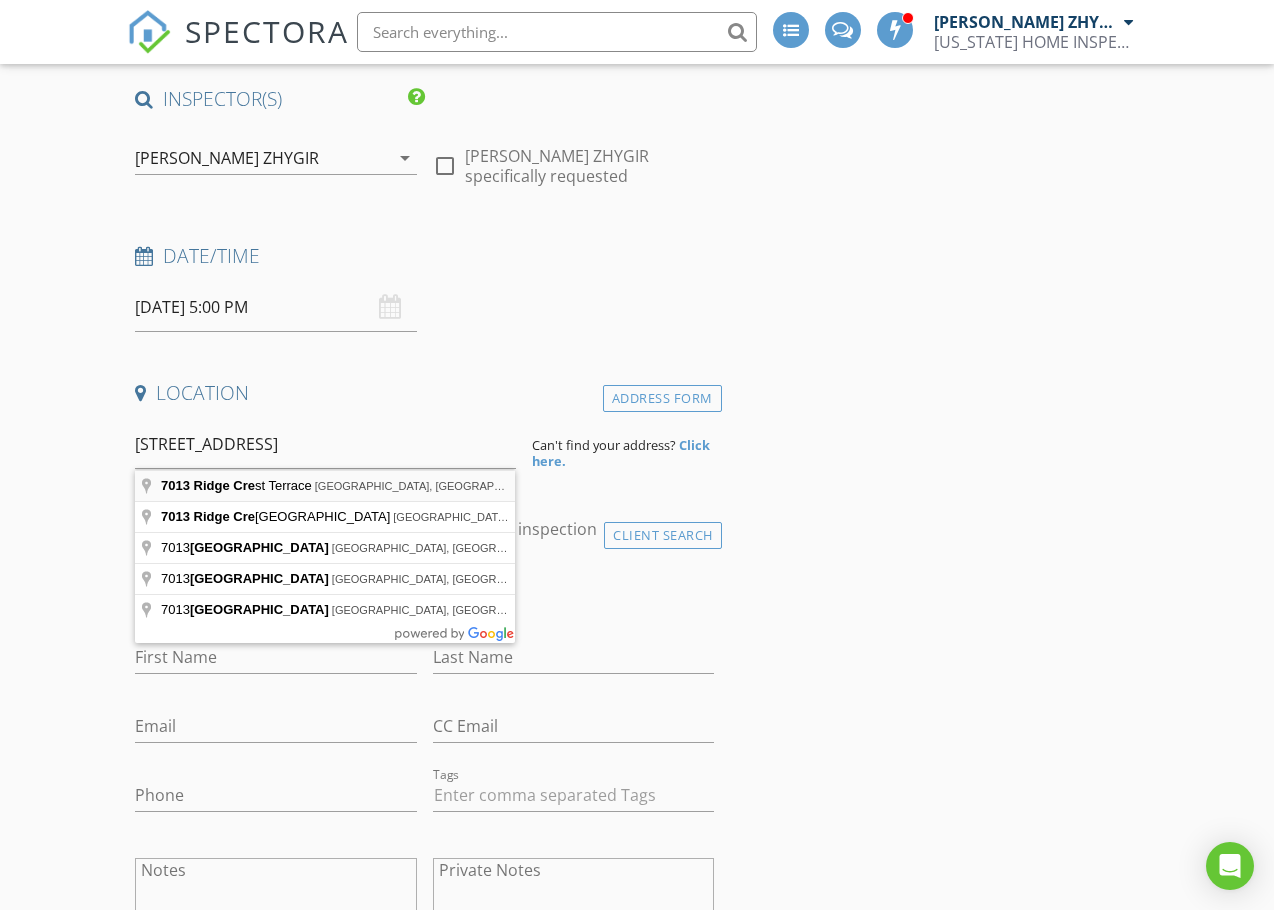 type on "7013 Ridge Crest Terrace, Brooklyn, NY, USA" 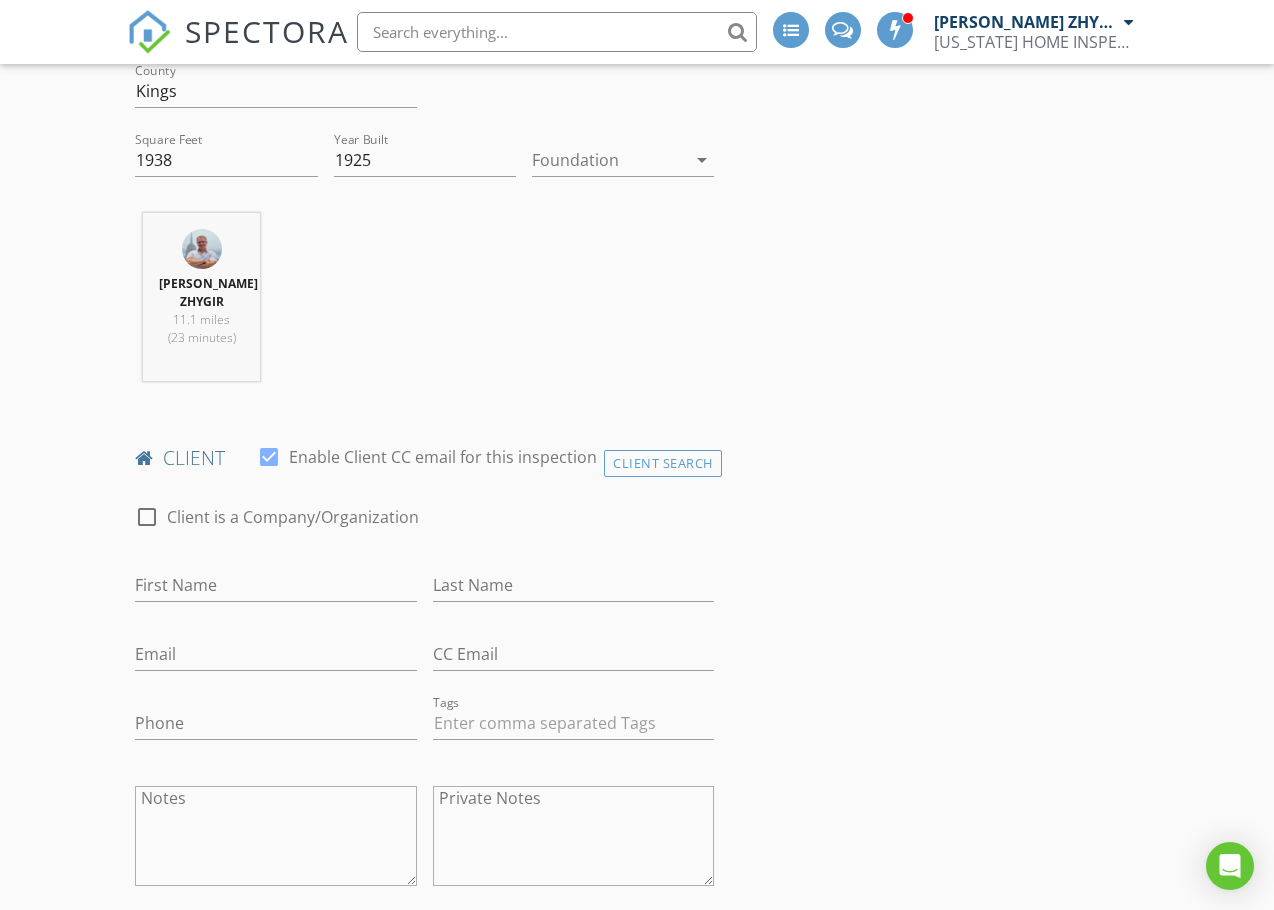 scroll, scrollTop: 667, scrollLeft: 0, axis: vertical 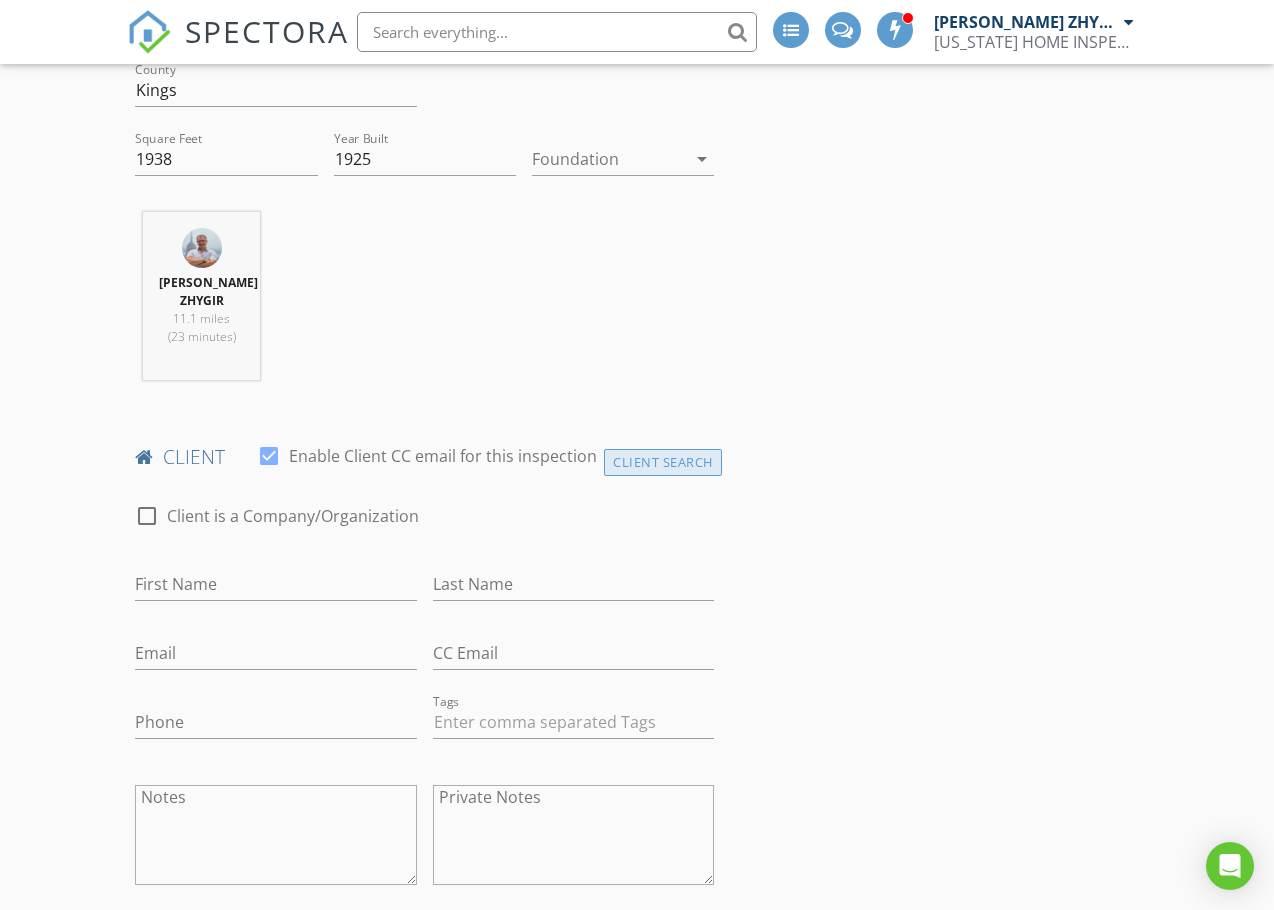 click on "Client Search" at bounding box center [663, 462] 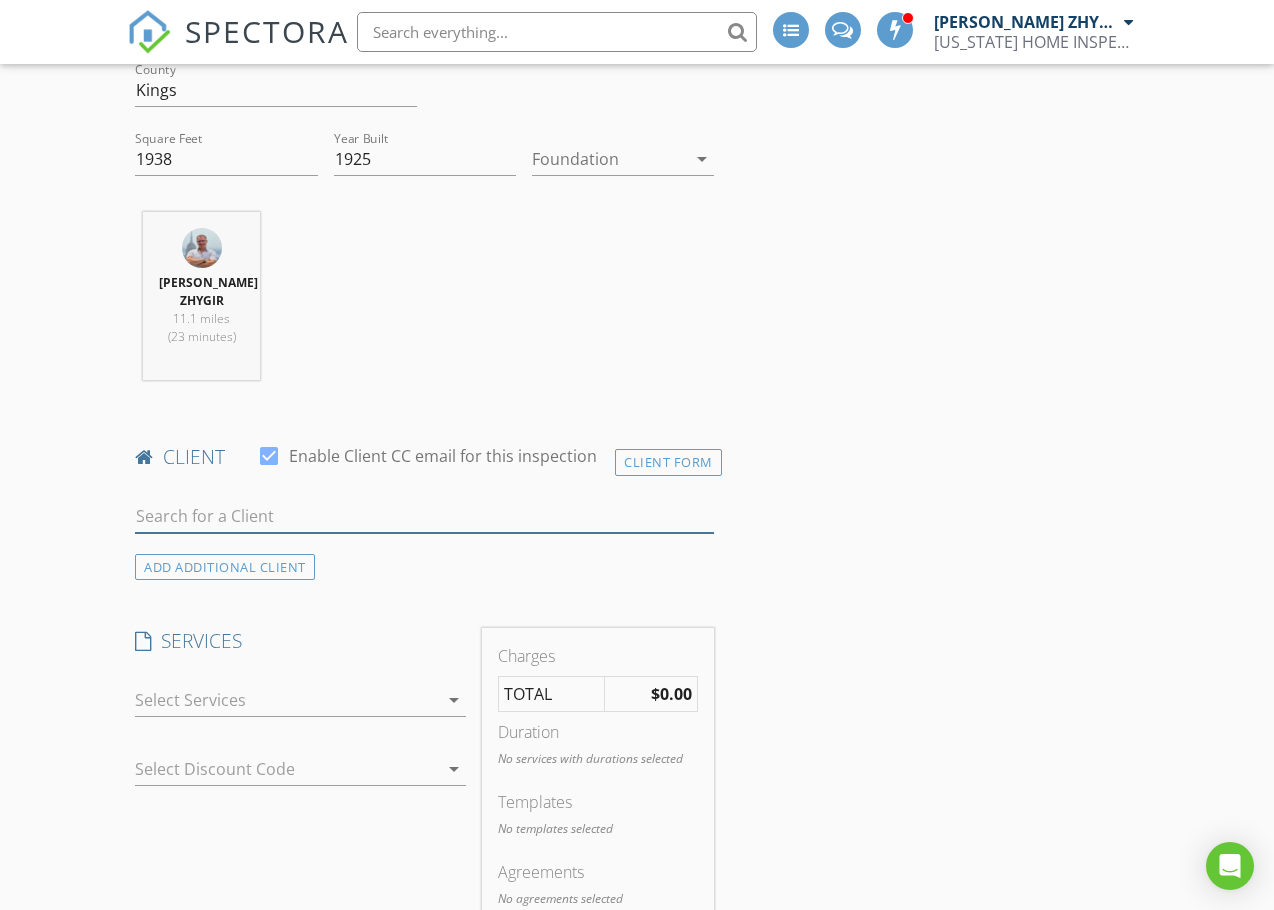 click at bounding box center (424, 516) 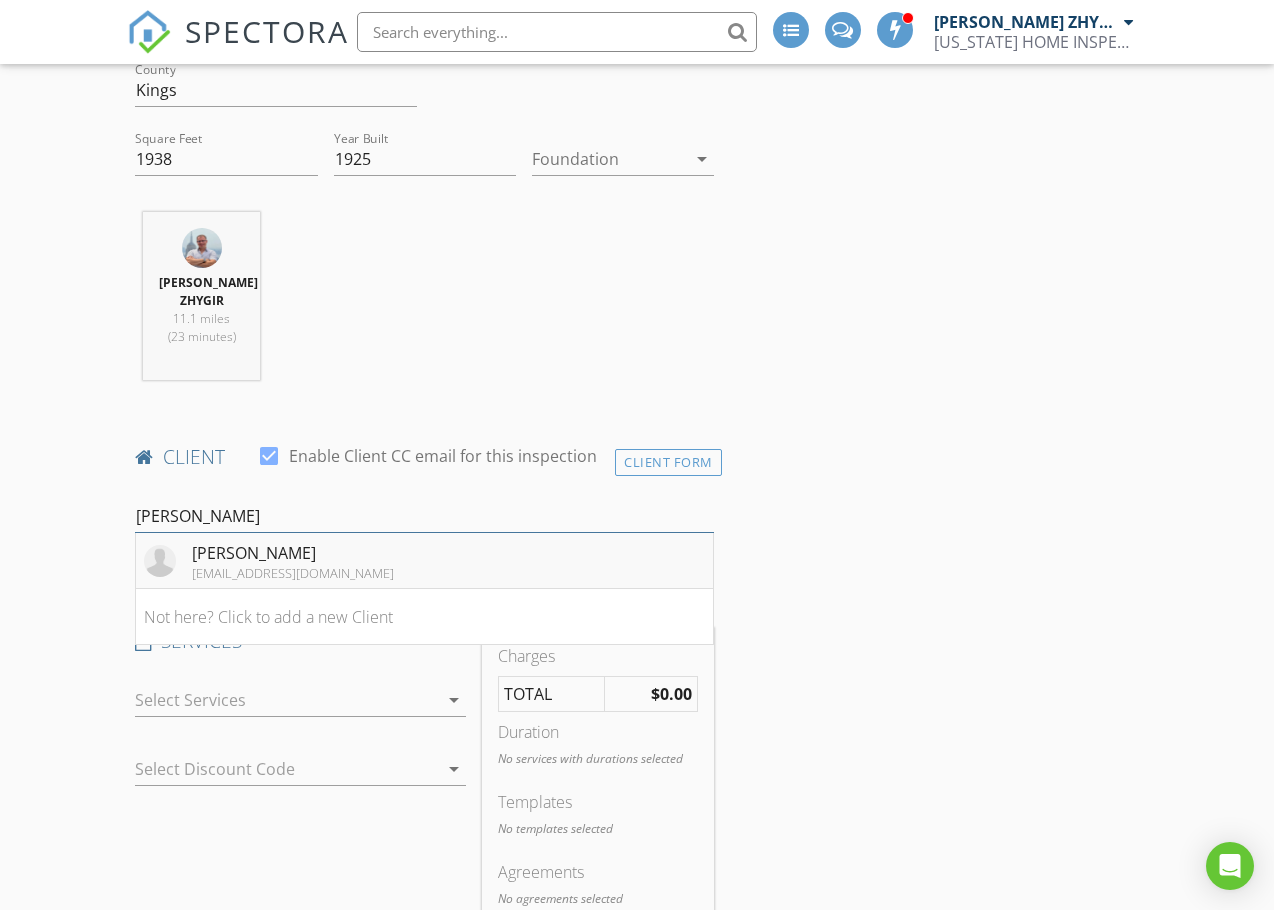 type on "janice" 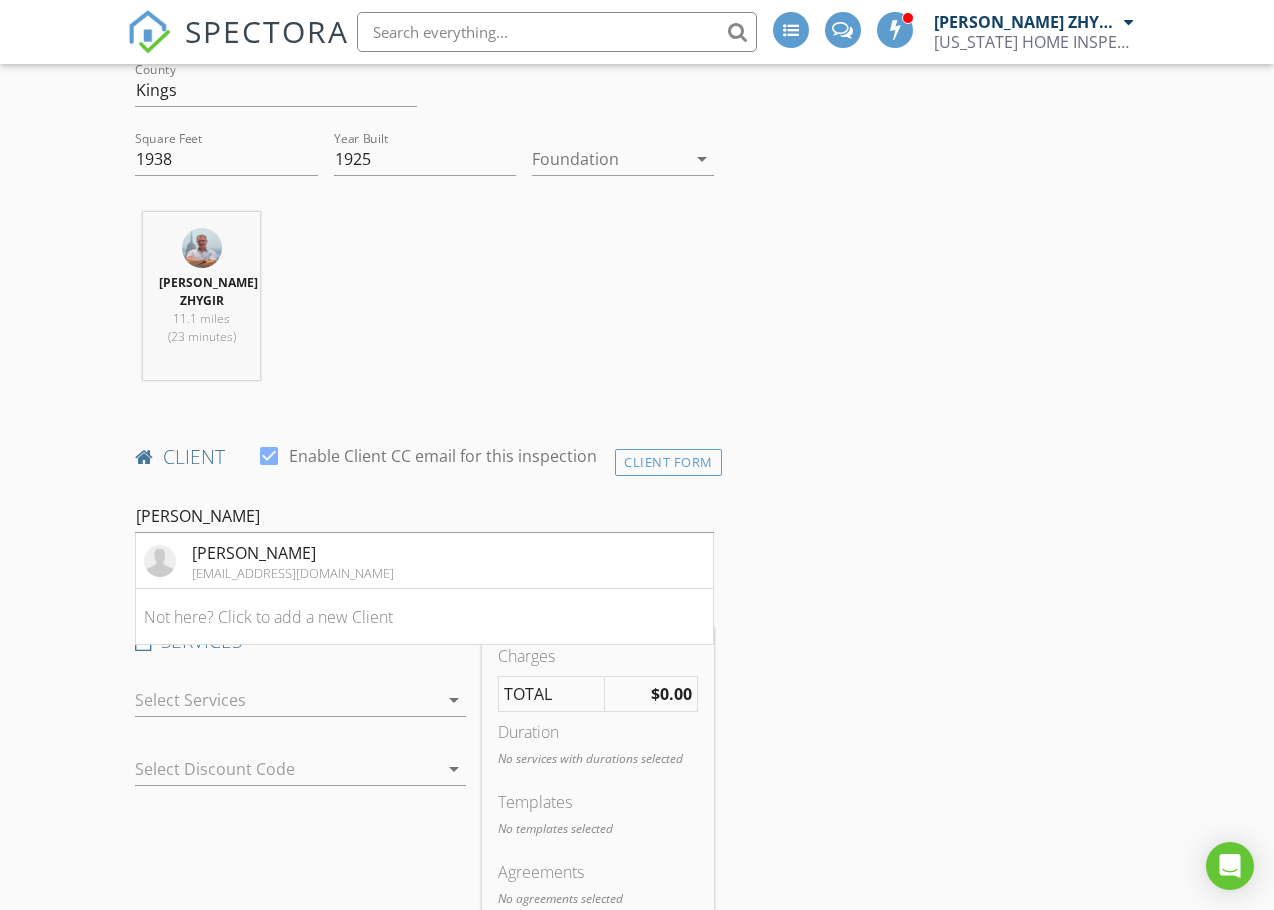 click on "Janice Truong" at bounding box center (293, 553) 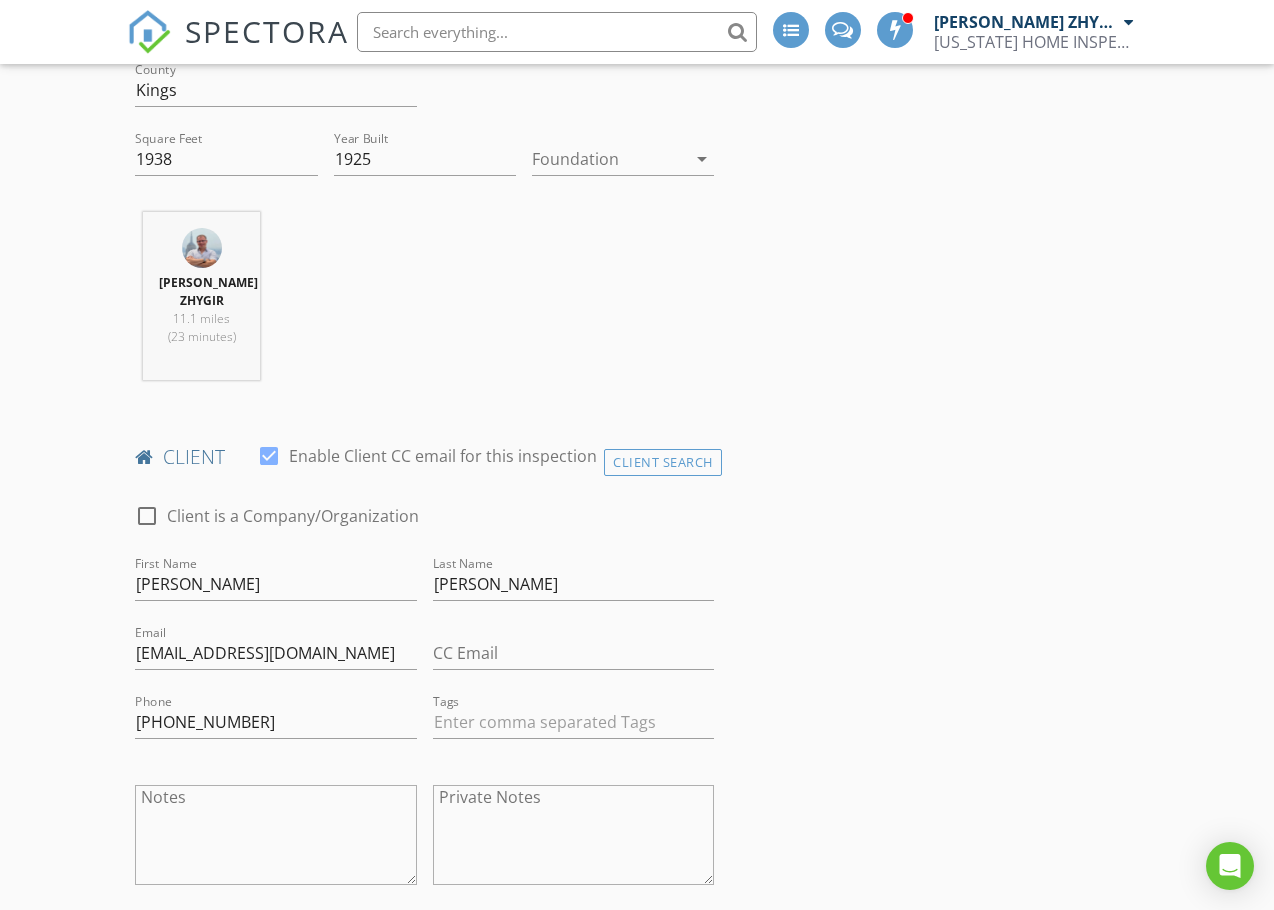 click on "INSPECTOR(S)
check_box   Dimitry ZHYGIR   PRIMARY   check_box_outline_blank   Akon Zhen     check_box_outline_blank   Hud Malik     Dimitry ZHYGIR arrow_drop_down   check_box_outline_blank Dimitry ZHYGIR specifically requested
Date/Time
07/14/2025 5:00 PM
Location
Address Search       Address 7013 Ridge Crest Terrace   Unit   City BROOKLYN   State NY   Zip 11209   County Kings     Square Feet 1938   Year Built 1925   Foundation arrow_drop_down     Dimitry ZHYGIR     11.1 miles     (23 minutes)
client
check_box Enable Client CC email for this inspection   Client Search     check_box_outline_blank Client is a Company/Organization     First Name Janice   Last Name Truong   Email janicet8561@gmail.com   CC Email   Phone 718-510-3718         Tags         Notes   Private Notes
ADD ADDITIONAL client" at bounding box center [636, 1337] 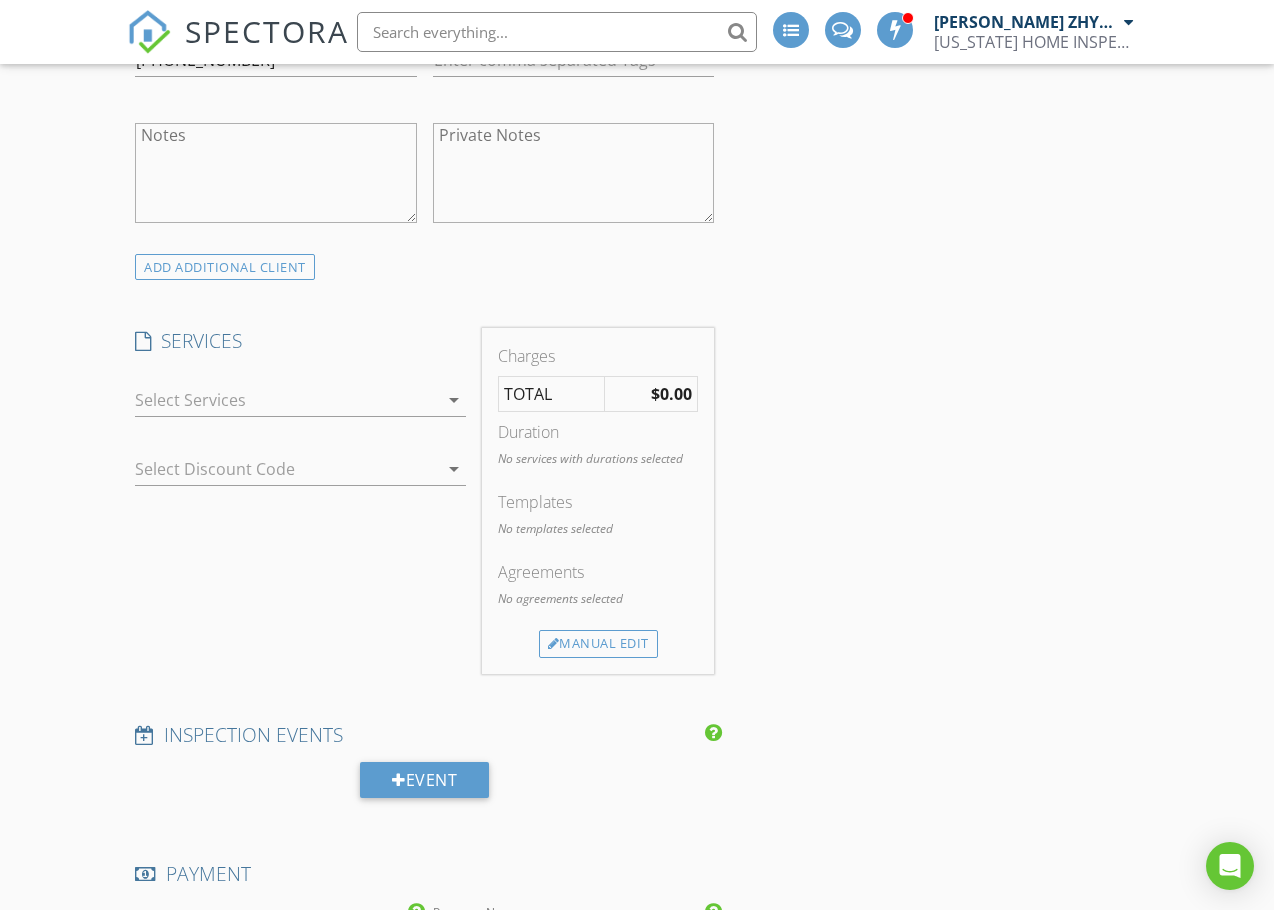 scroll, scrollTop: 1333, scrollLeft: 0, axis: vertical 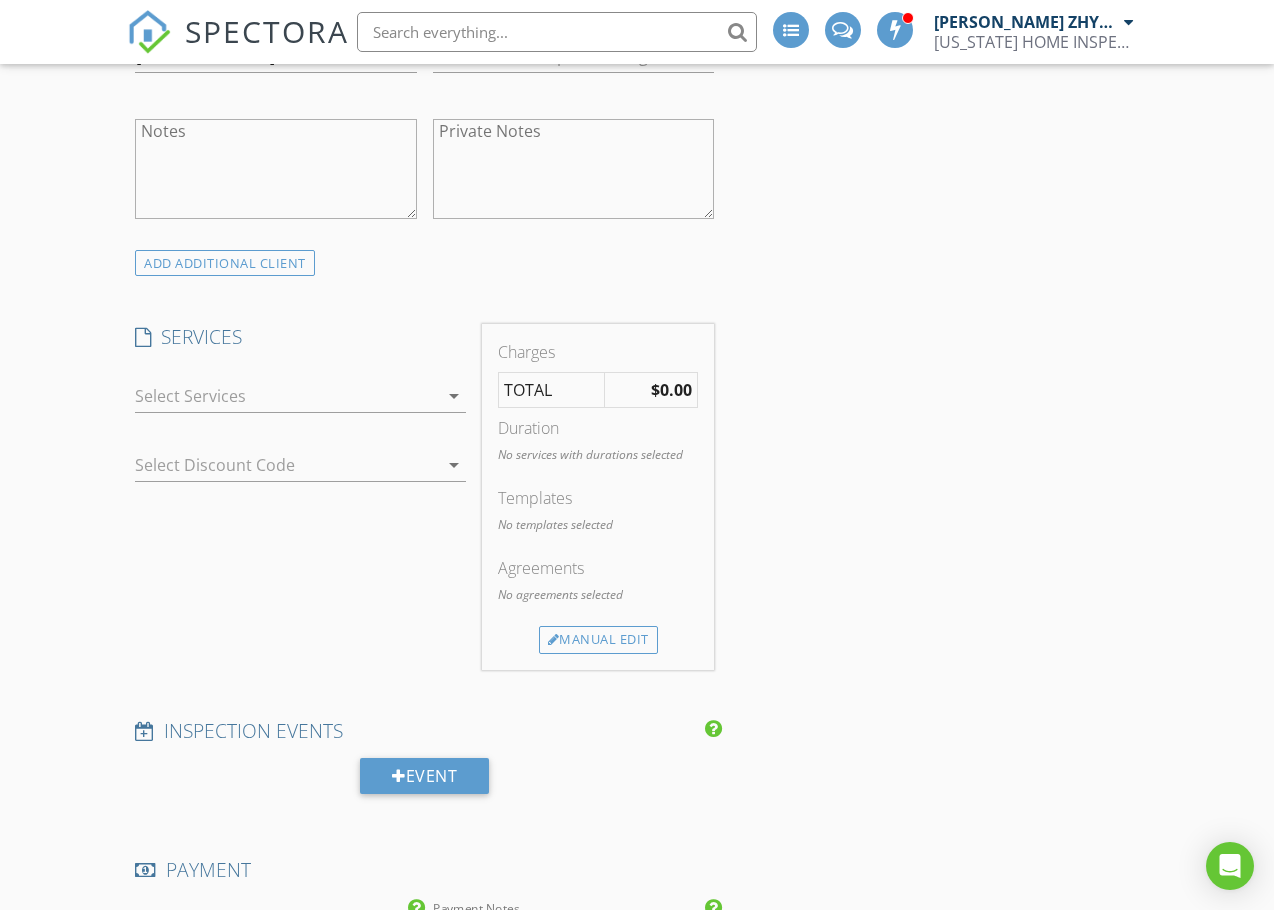 click on "arrow_drop_down" at bounding box center (454, 396) 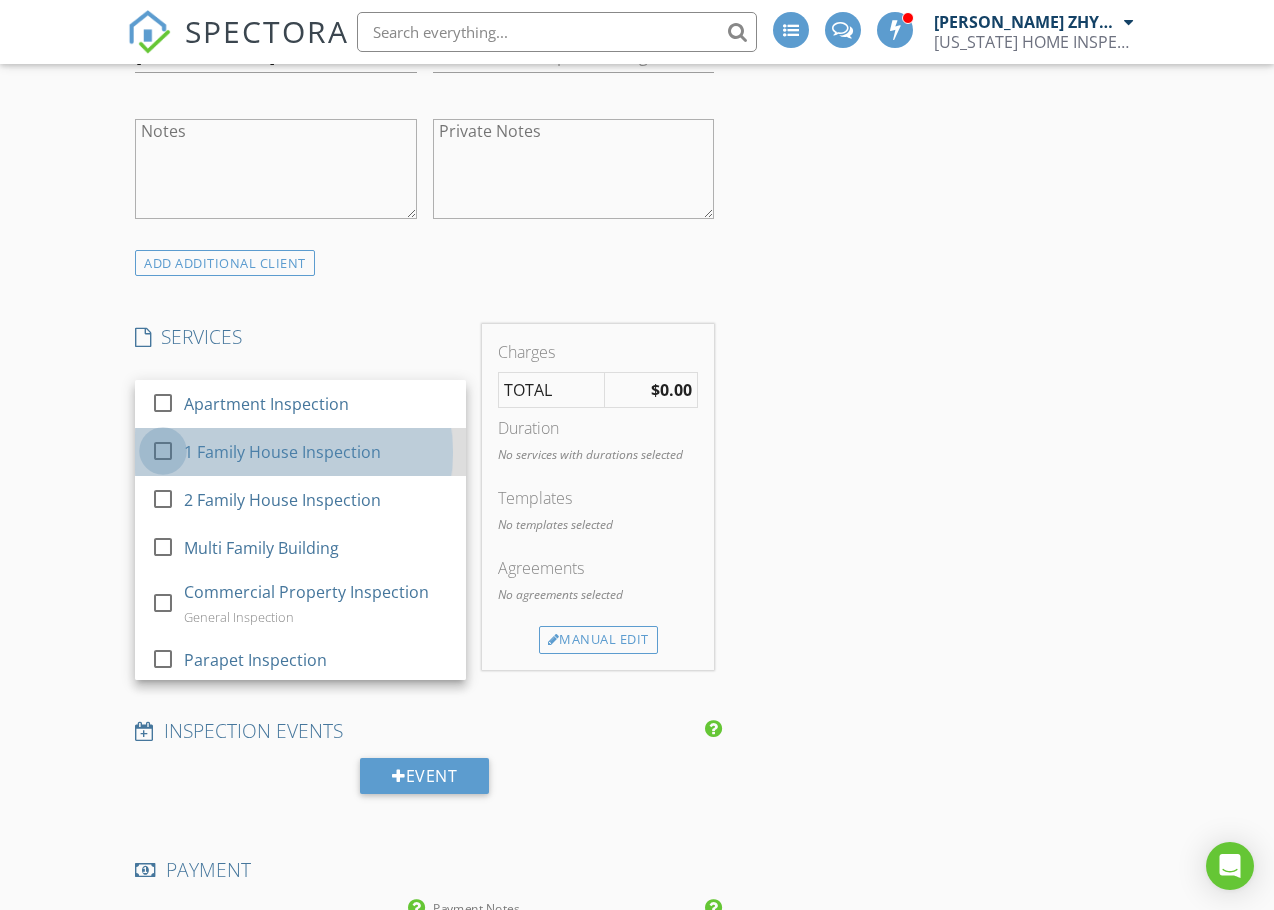 click at bounding box center [163, 451] 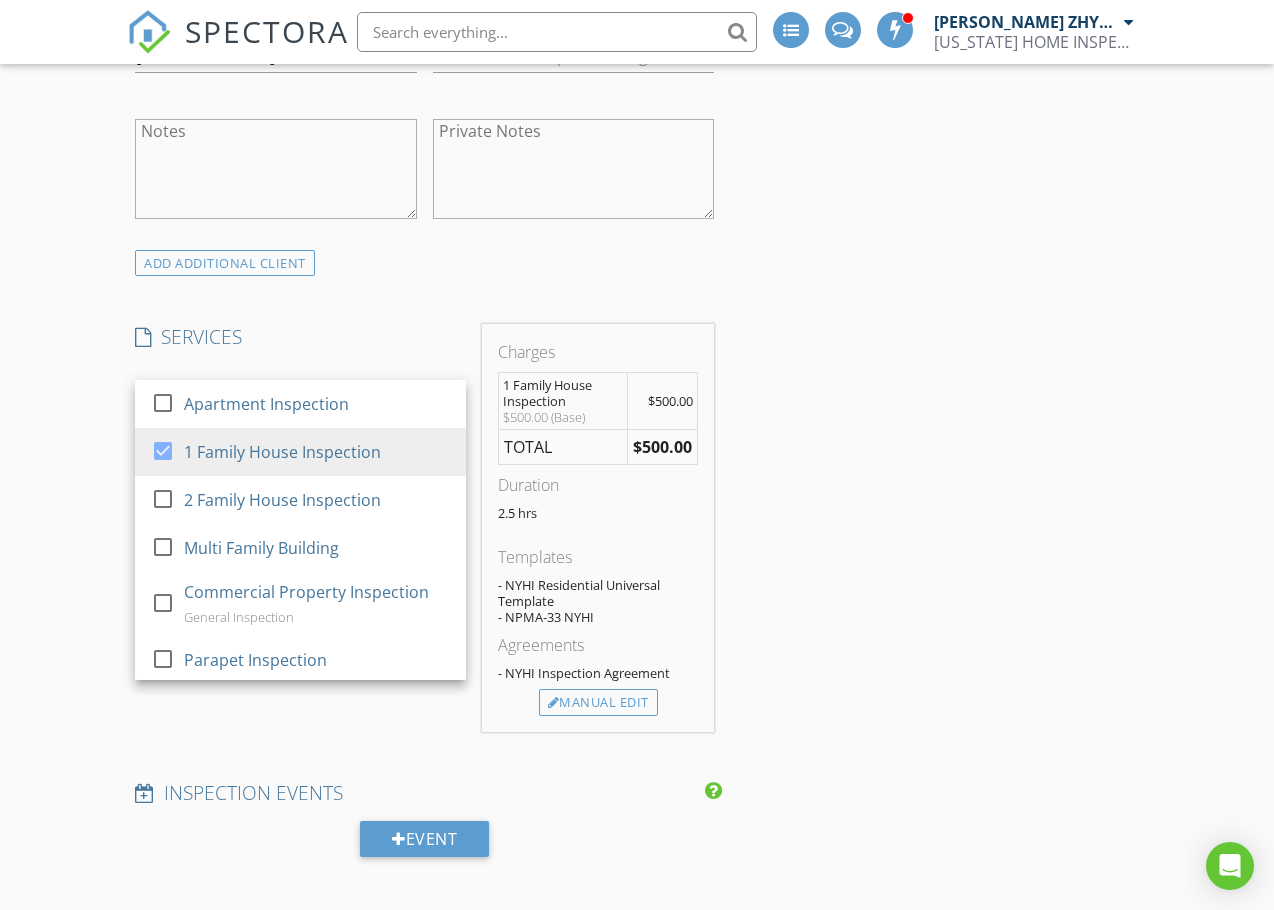 click on "INSPECTOR(S)
check_box   Dimitry ZHYGIR   PRIMARY   check_box_outline_blank   Akon Zhen     check_box_outline_blank   Hud Malik     Dimitry ZHYGIR arrow_drop_down   check_box_outline_blank Dimitry ZHYGIR specifically requested
Date/Time
07/14/2025 5:00 PM
Location
Address Search       Address 7013 Ridge Crest Terrace   Unit   City BROOKLYN   State NY   Zip 11209   County Kings     Square Feet 1938   Year Built 1925   Foundation arrow_drop_down     Dimitry ZHYGIR     11.1 miles     (23 minutes)
client
check_box Enable Client CC email for this inspection   Client Search     check_box_outline_blank Client is a Company/Organization     First Name Janice   Last Name Truong   Email janicet8561@gmail.com   CC Email   Phone 718-510-3718         Tags         Notes   Private Notes
ADD ADDITIONAL client
check_box" at bounding box center [636, 702] 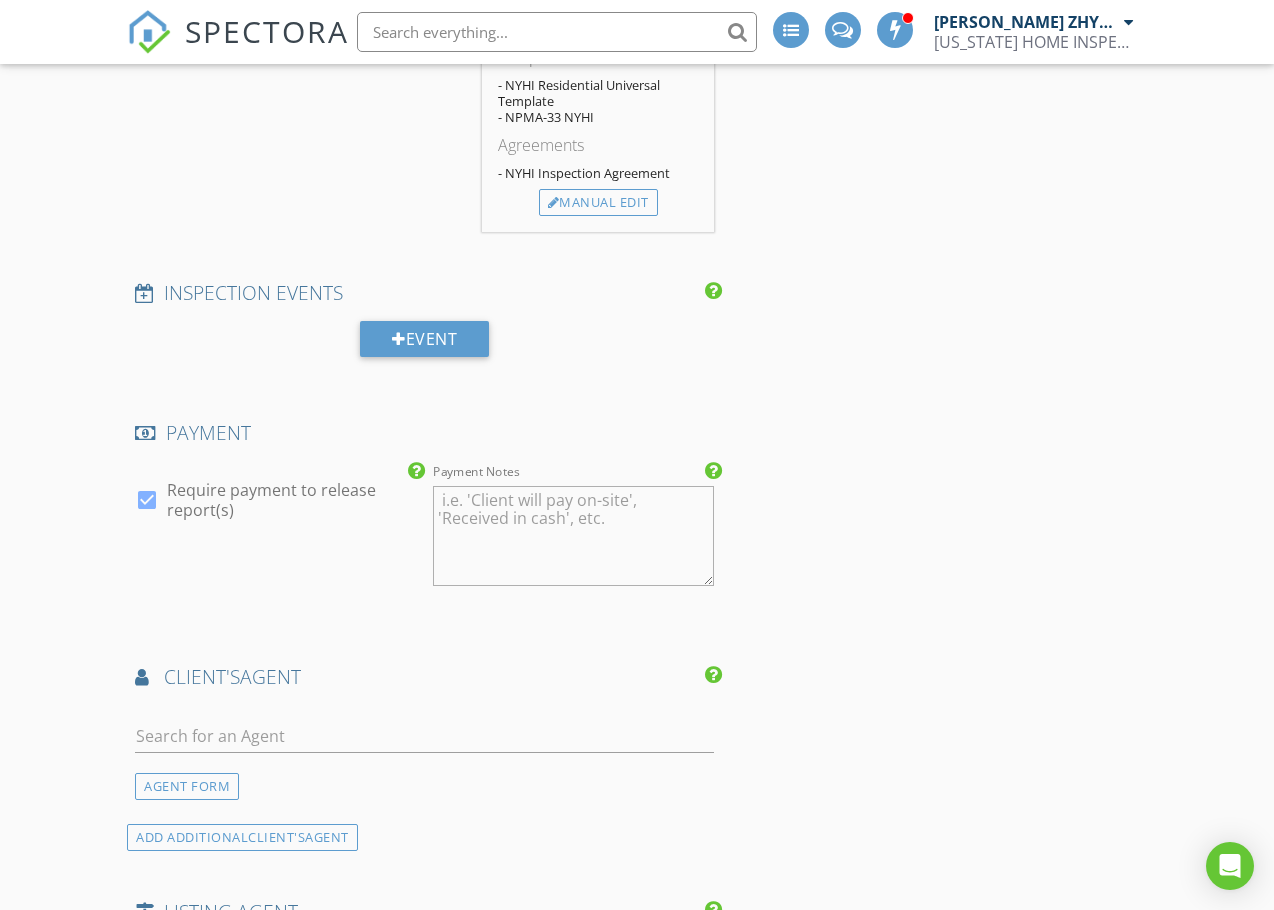 scroll, scrollTop: 1667, scrollLeft: 0, axis: vertical 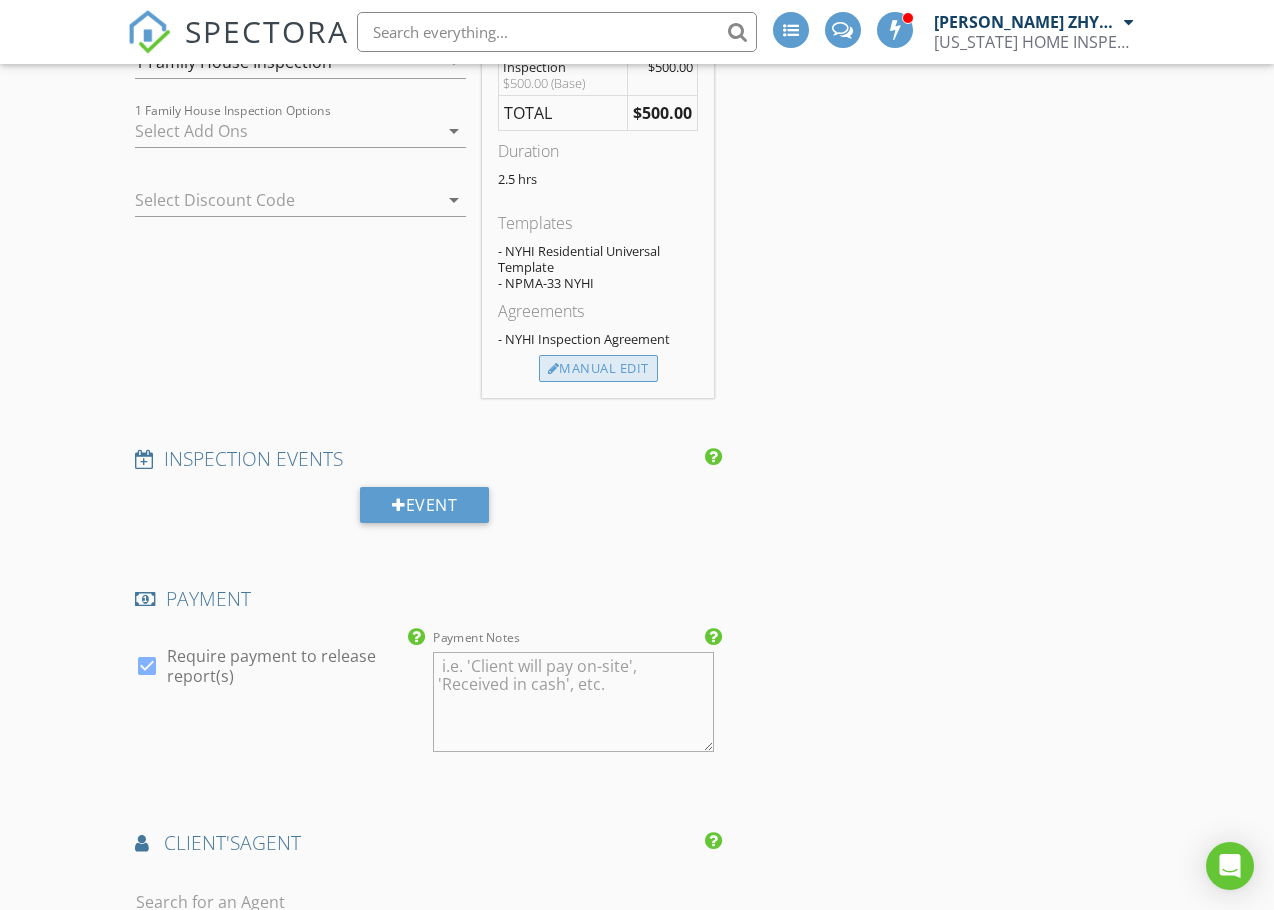 click on "Manual Edit" at bounding box center [598, 369] 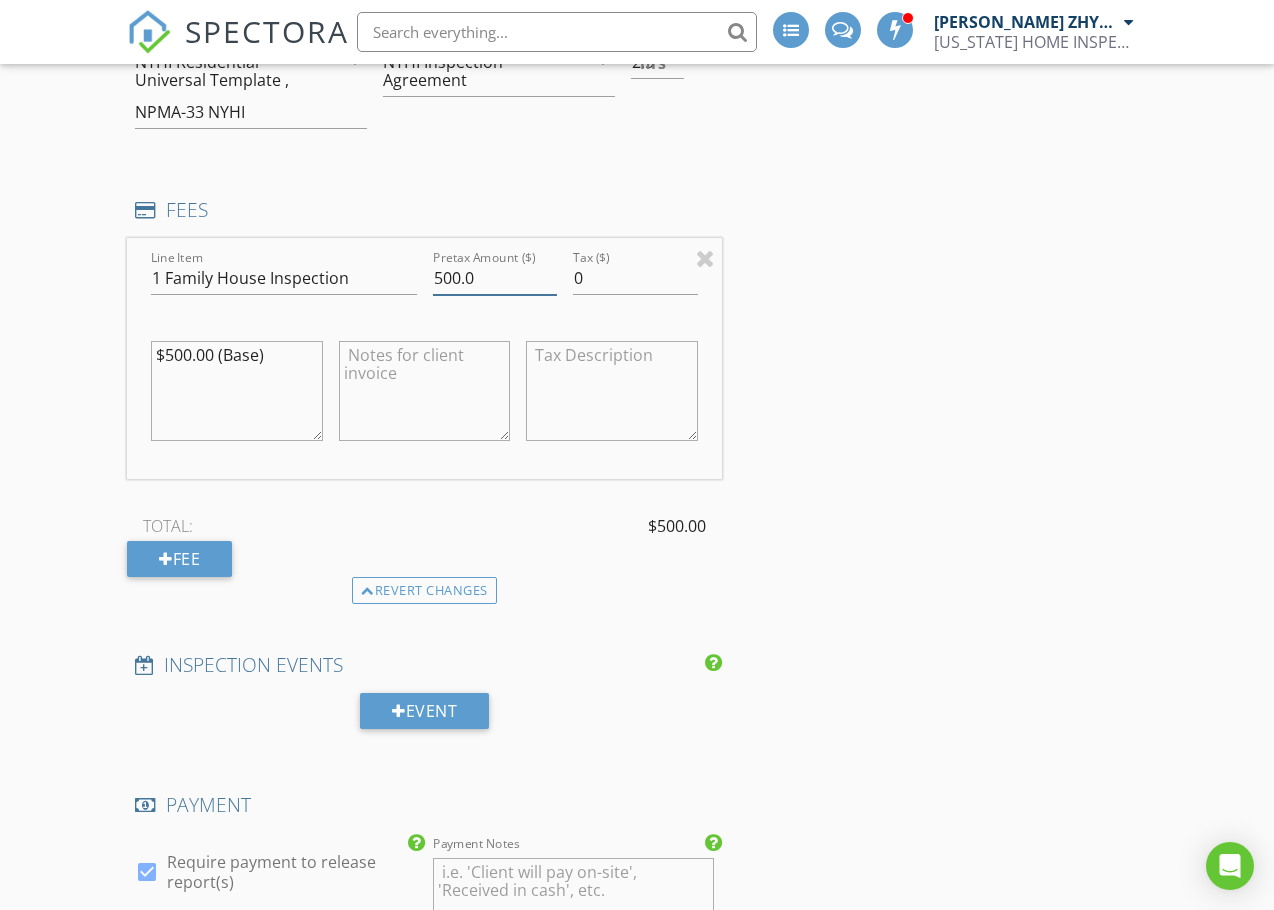 drag, startPoint x: 450, startPoint y: 271, endPoint x: 425, endPoint y: 267, distance: 25.317978 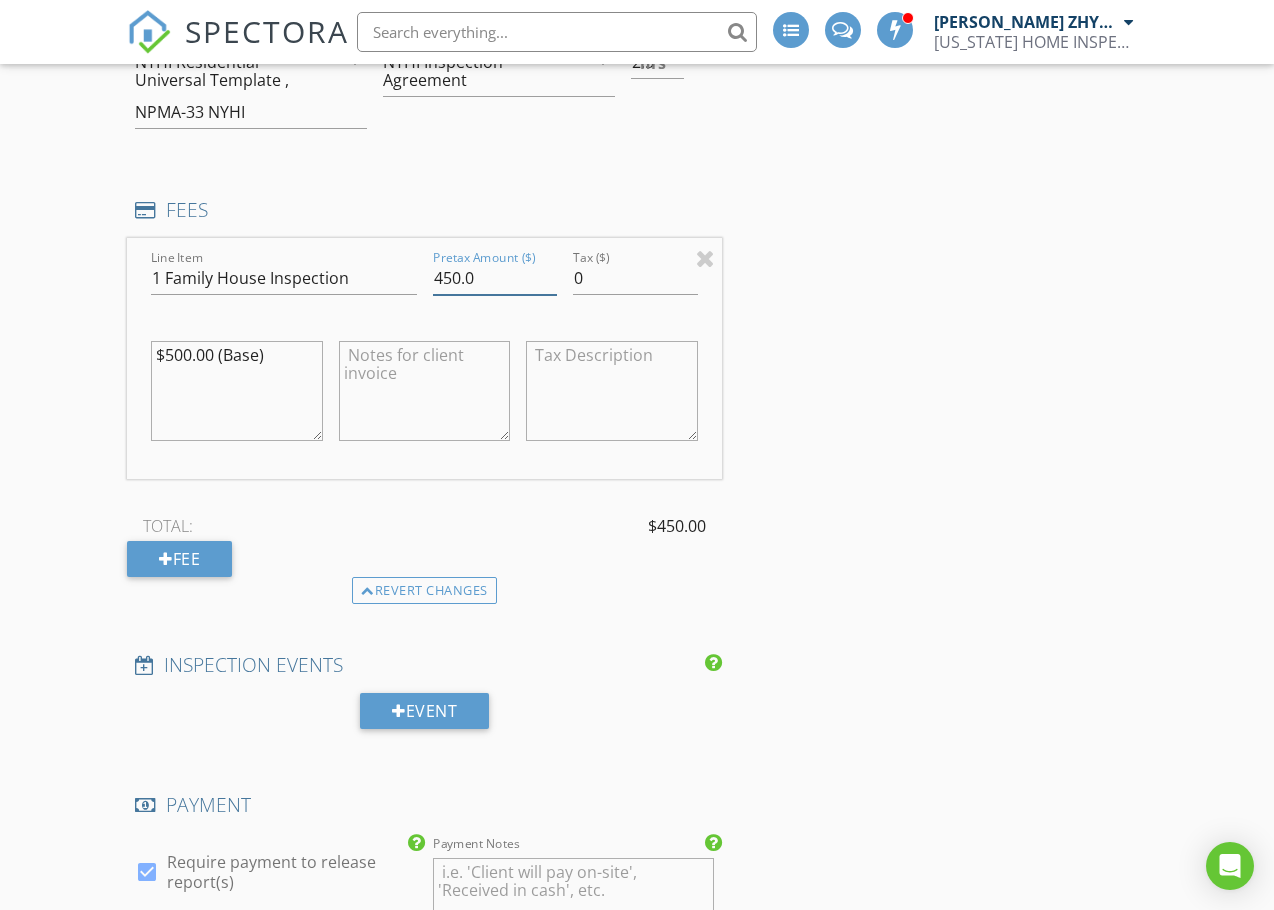 type on "450.0" 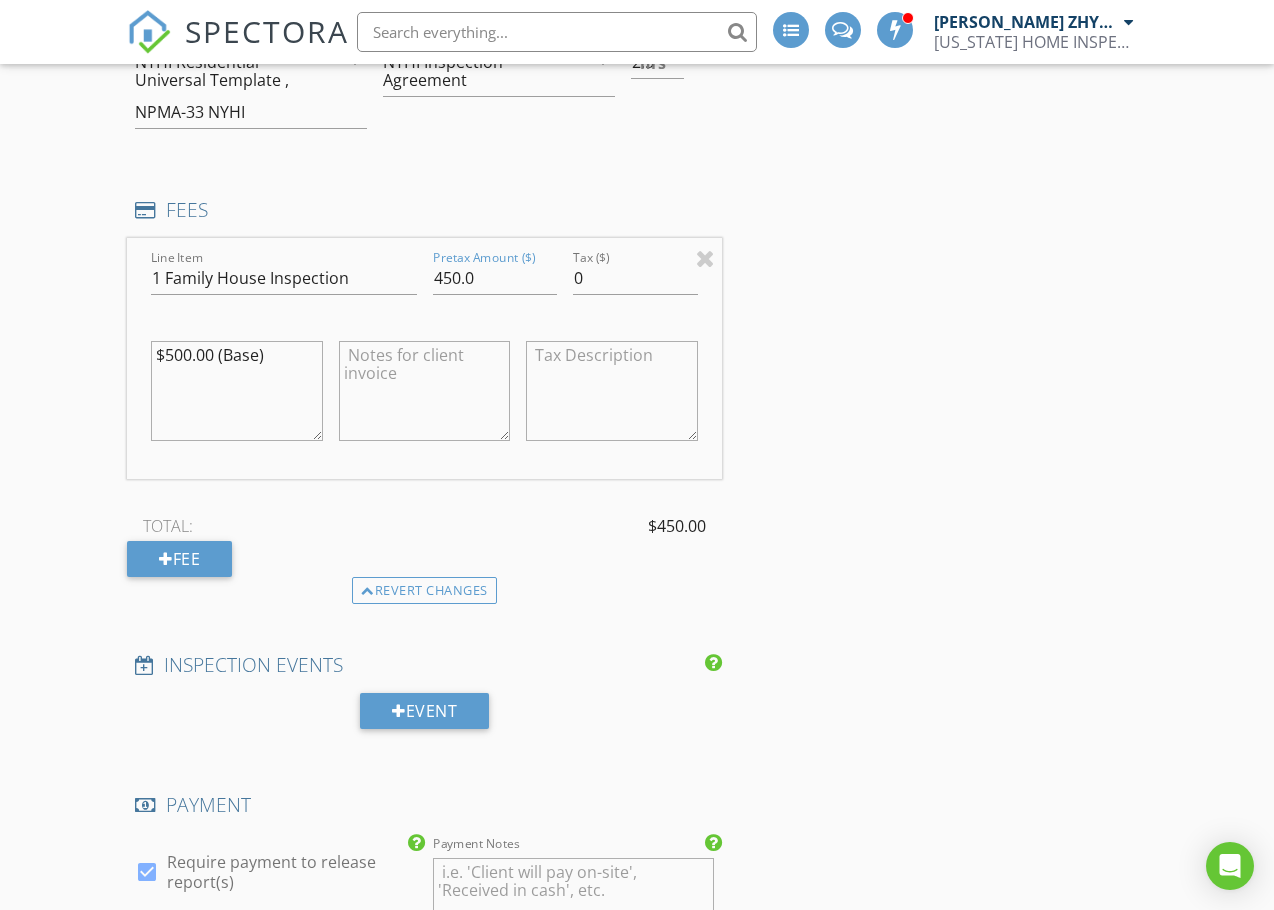 click on "INSPECTOR(S)
check_box   Dimitry ZHYGIR   PRIMARY   check_box_outline_blank   Akon Zhen     check_box_outline_blank   Hud Malik     Dimitry ZHYGIR arrow_drop_down   check_box_outline_blank Dimitry ZHYGIR specifically requested
Date/Time
07/14/2025 5:00 PM
Location
Address Search       Address 7013 Ridge Crest Terrace   Unit   City BROOKLYN   State NY   Zip 11209   County Kings     Square Feet 1938   Year Built 1925   Foundation arrow_drop_down     Dimitry ZHYGIR     11.1 miles     (23 minutes)
client
check_box Enable Client CC email for this inspection   Client Search     check_box_outline_blank Client is a Company/Organization     First Name Janice   Last Name Truong   Email janicet8561@gmail.com   CC Email   Phone 718-510-3718         Tags         Notes   Private Notes
ADD ADDITIONAL client
check_box" at bounding box center [636, 472] 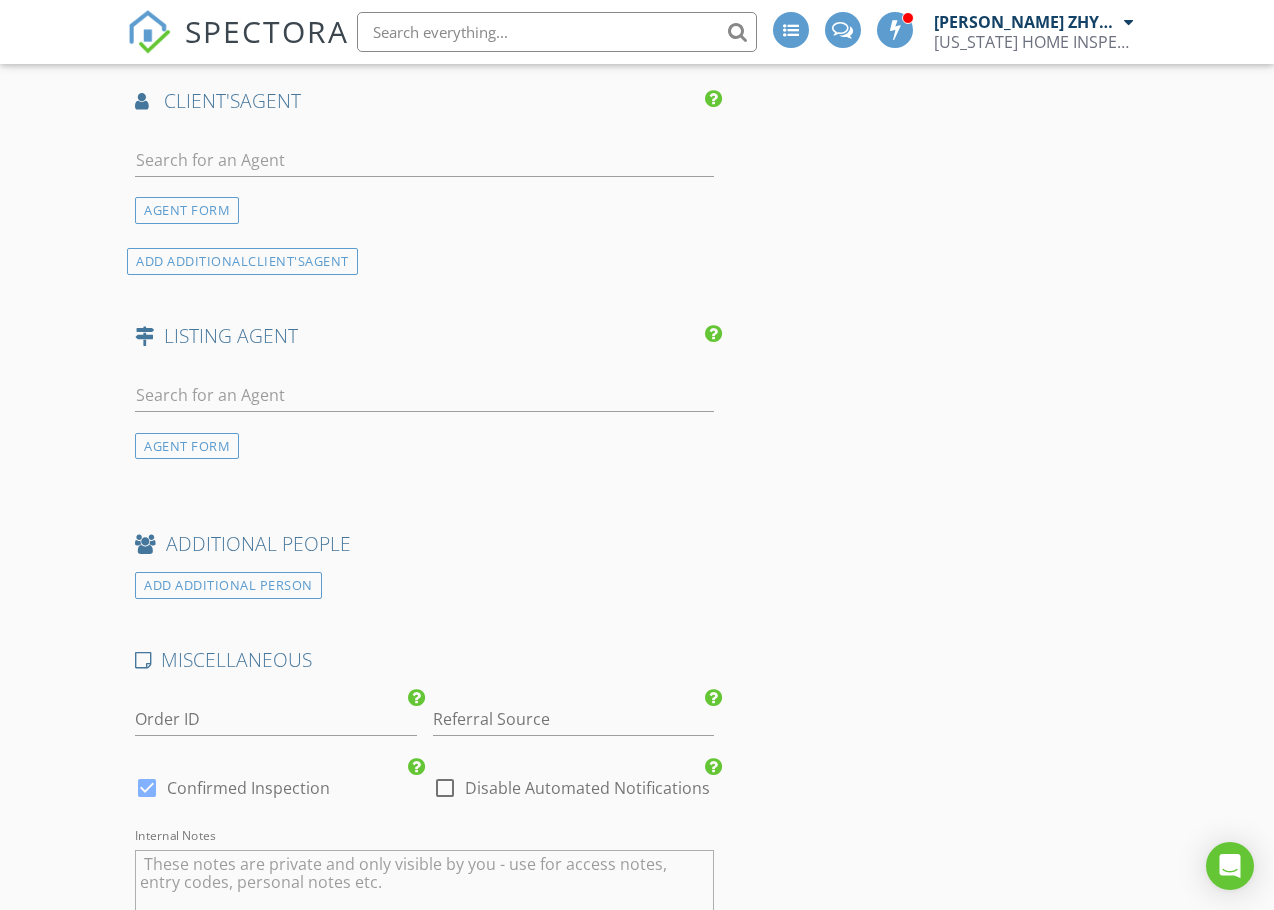 scroll, scrollTop: 2667, scrollLeft: 0, axis: vertical 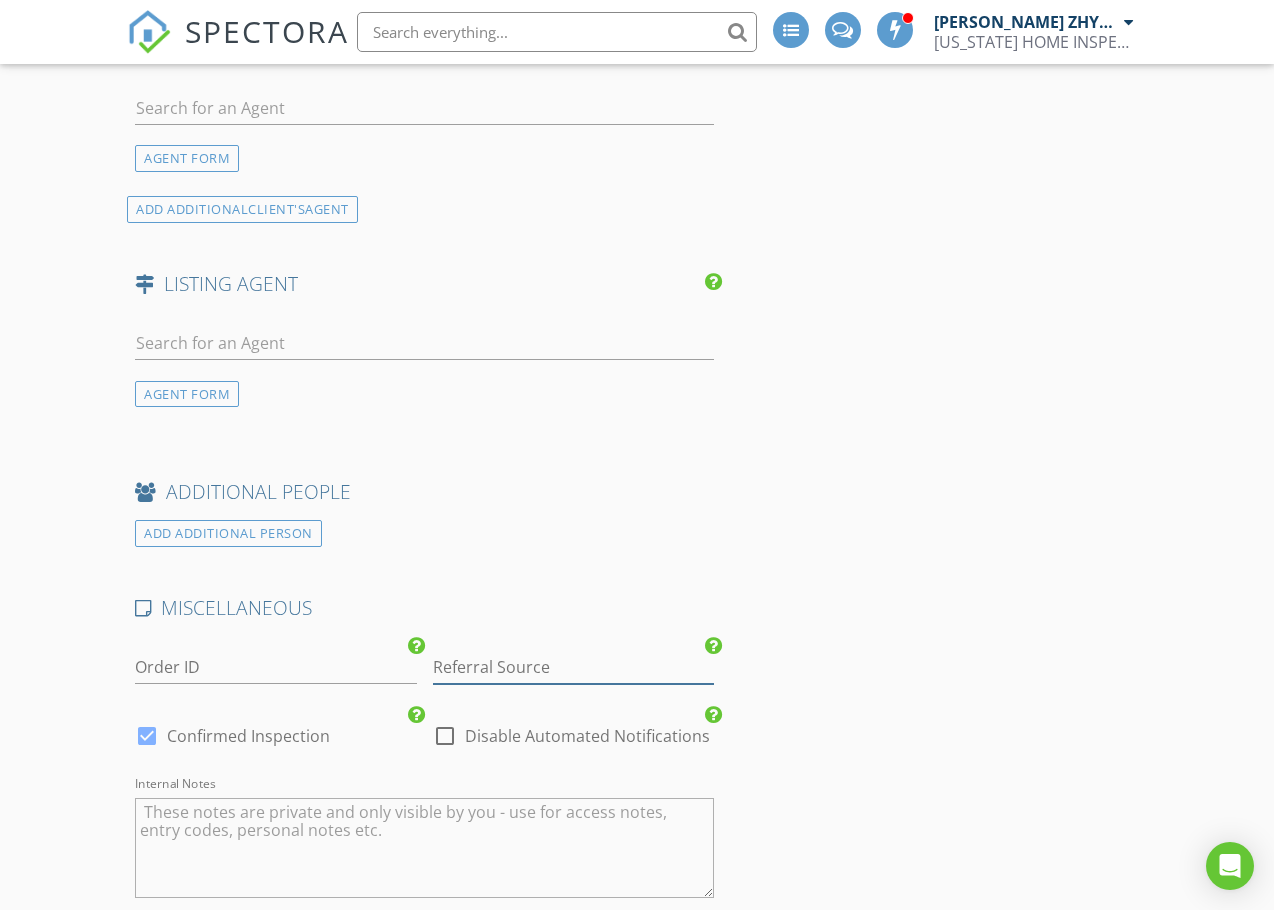 click at bounding box center (573, 667) 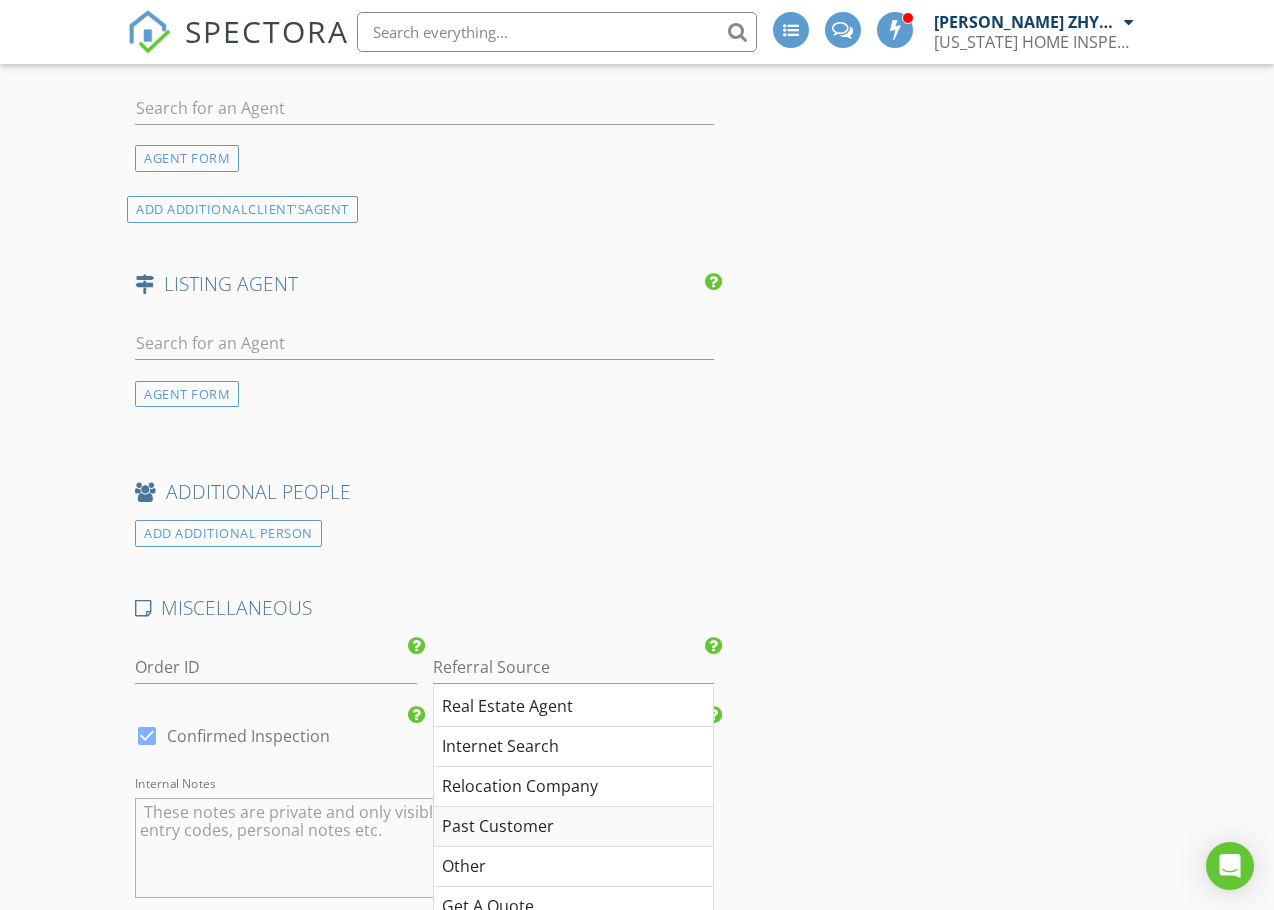 click on "Past Customer" at bounding box center (573, 827) 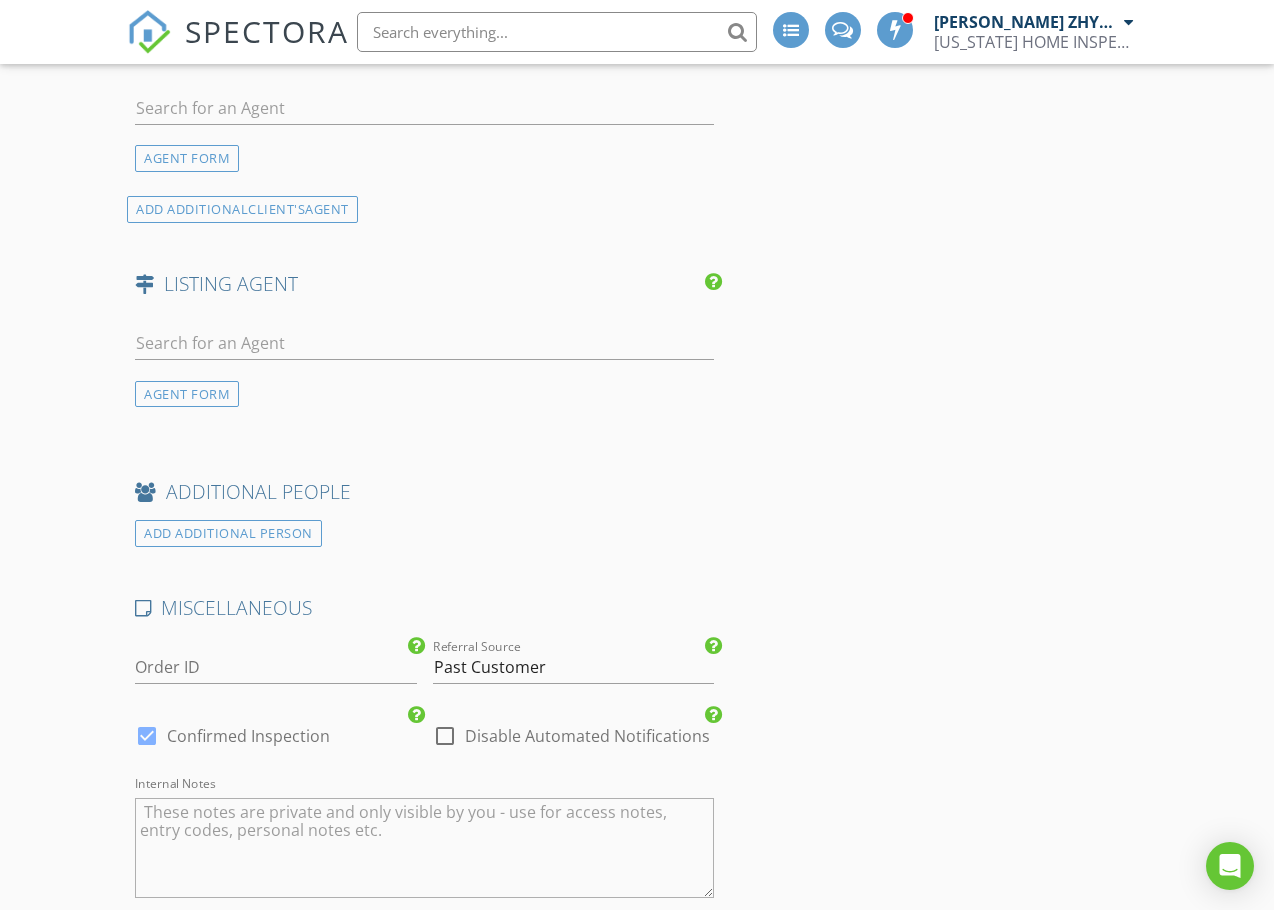 click on "INSPECTOR(S)
check_box   Dimitry ZHYGIR   PRIMARY   check_box_outline_blank   Akon Zhen     check_box_outline_blank   Hud Malik     Dimitry ZHYGIR arrow_drop_down   check_box_outline_blank Dimitry ZHYGIR specifically requested
Date/Time
07/14/2025 5:00 PM
Location
Address Search       Address 7013 Ridge Crest Terrace   Unit   City BROOKLYN   State NY   Zip 11209   County Kings     Square Feet 1938   Year Built 1925   Foundation arrow_drop_down     Dimitry ZHYGIR     11.1 miles     (23 minutes)
client
check_box Enable Client CC email for this inspection   Client Search     check_box_outline_blank Client is a Company/Organization     First Name Janice   Last Name Truong   Email janicet8561@gmail.com   CC Email   Phone 718-510-3718         Tags         Notes   Private Notes
ADD ADDITIONAL client
check_box" at bounding box center [636, -528] 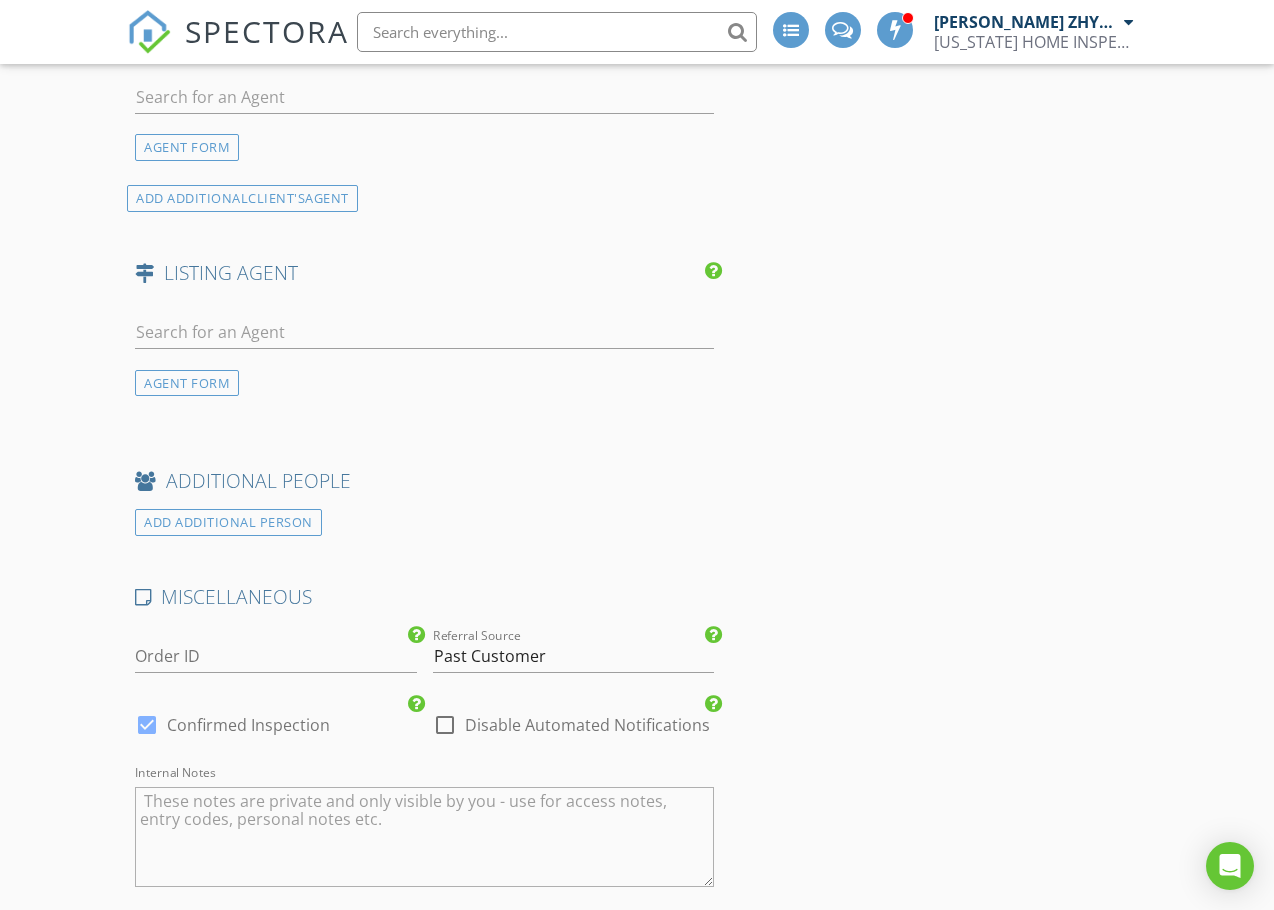 scroll, scrollTop: 3162, scrollLeft: 0, axis: vertical 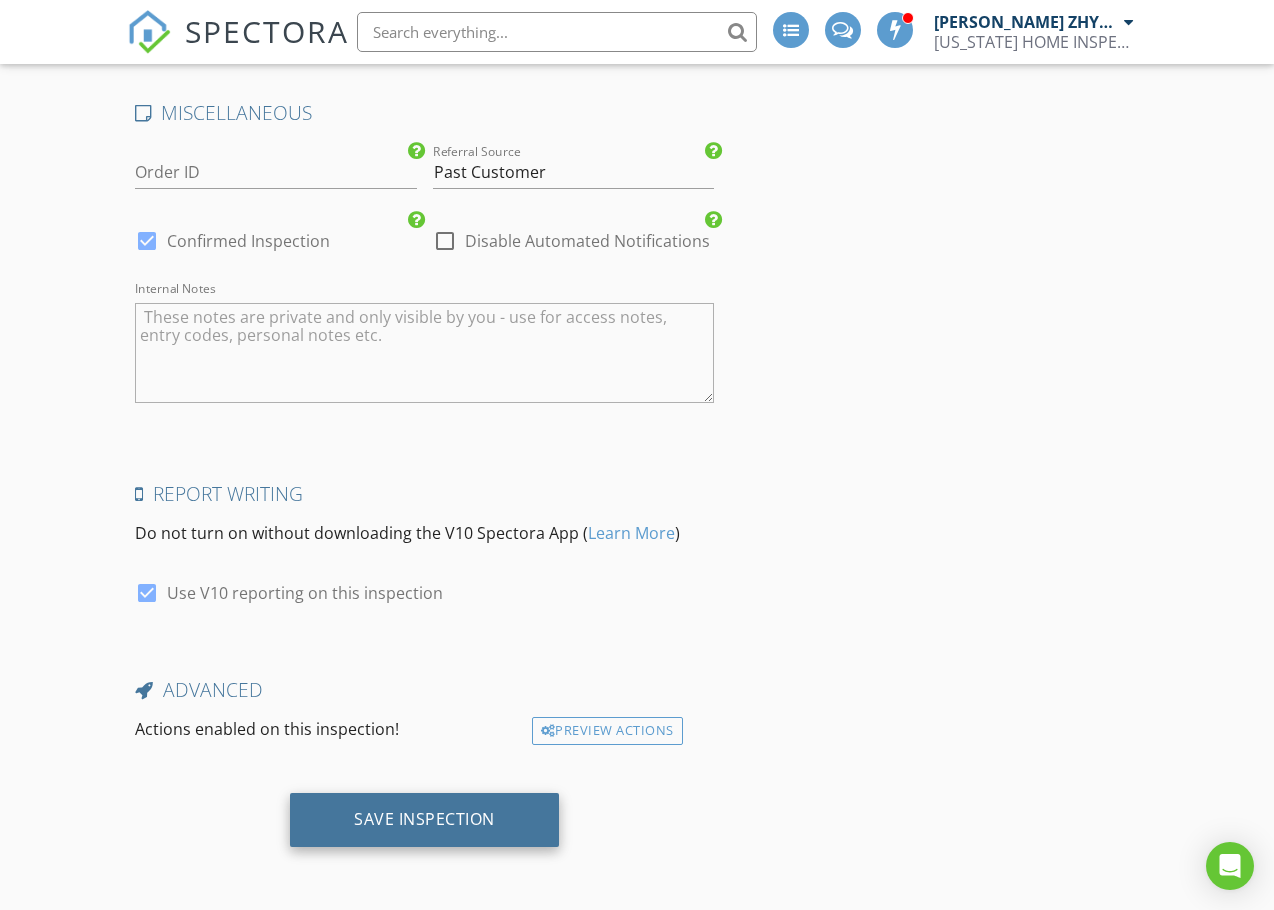 click on "Save Inspection" at bounding box center (424, 820) 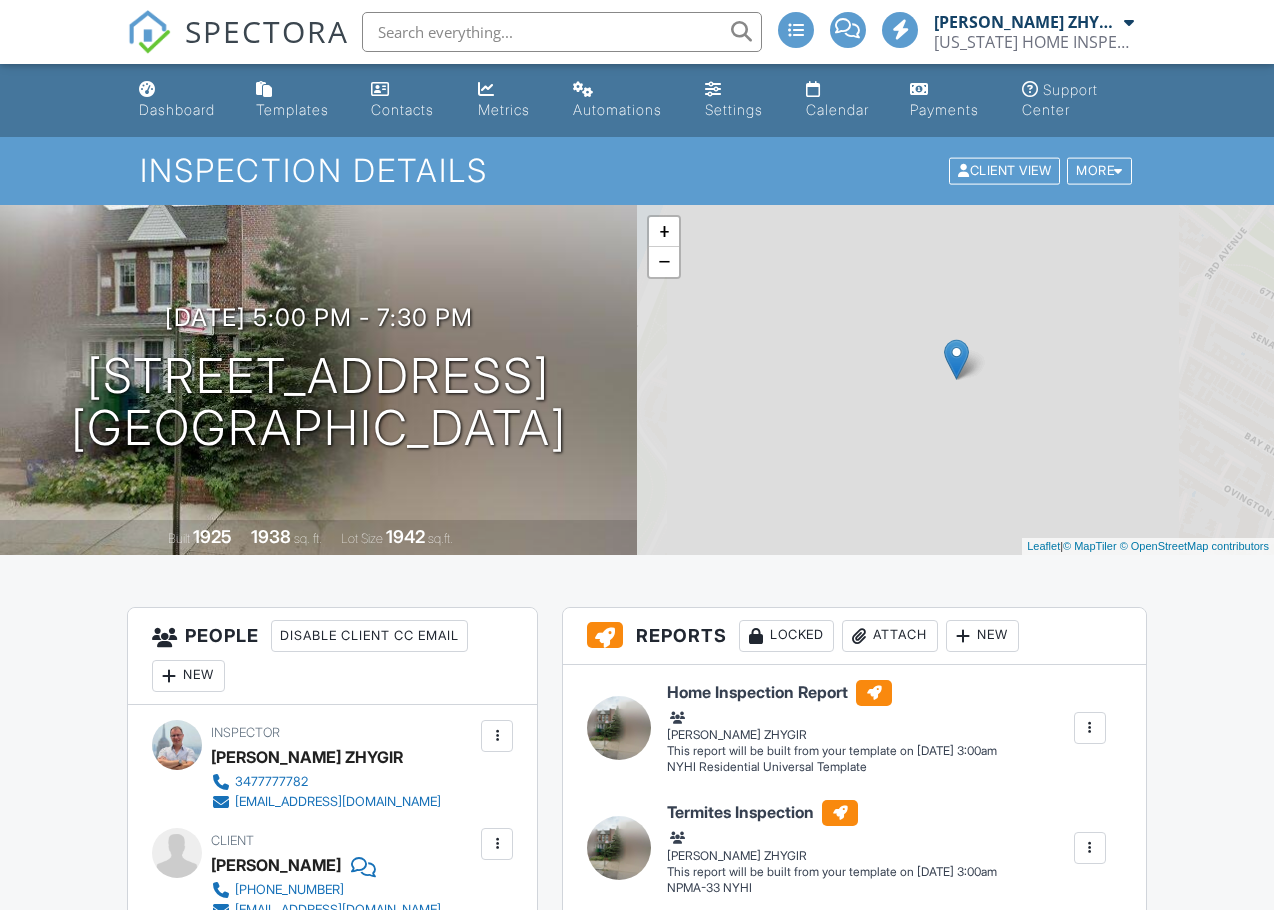 scroll, scrollTop: 0, scrollLeft: 0, axis: both 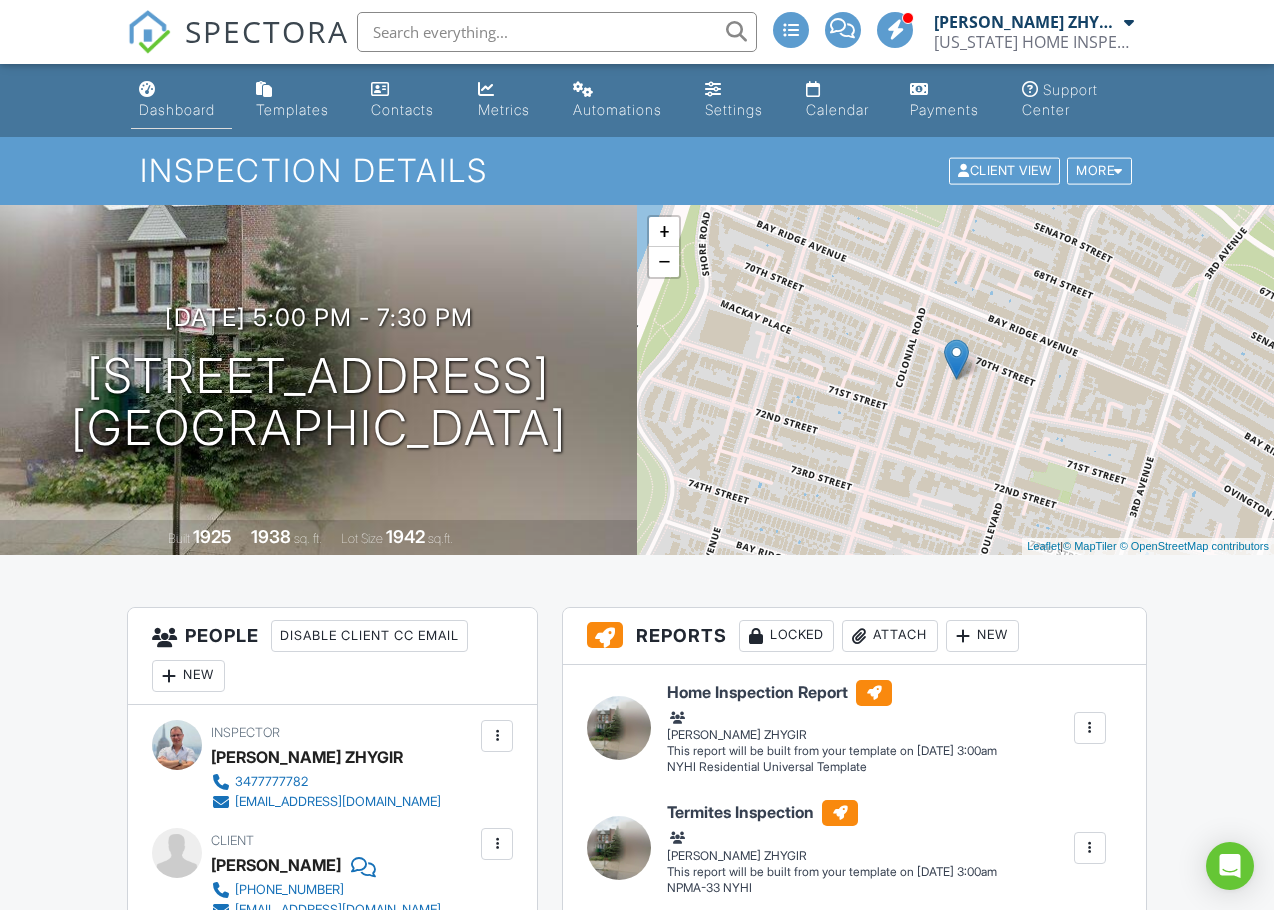 click on "Dashboard" at bounding box center (181, 100) 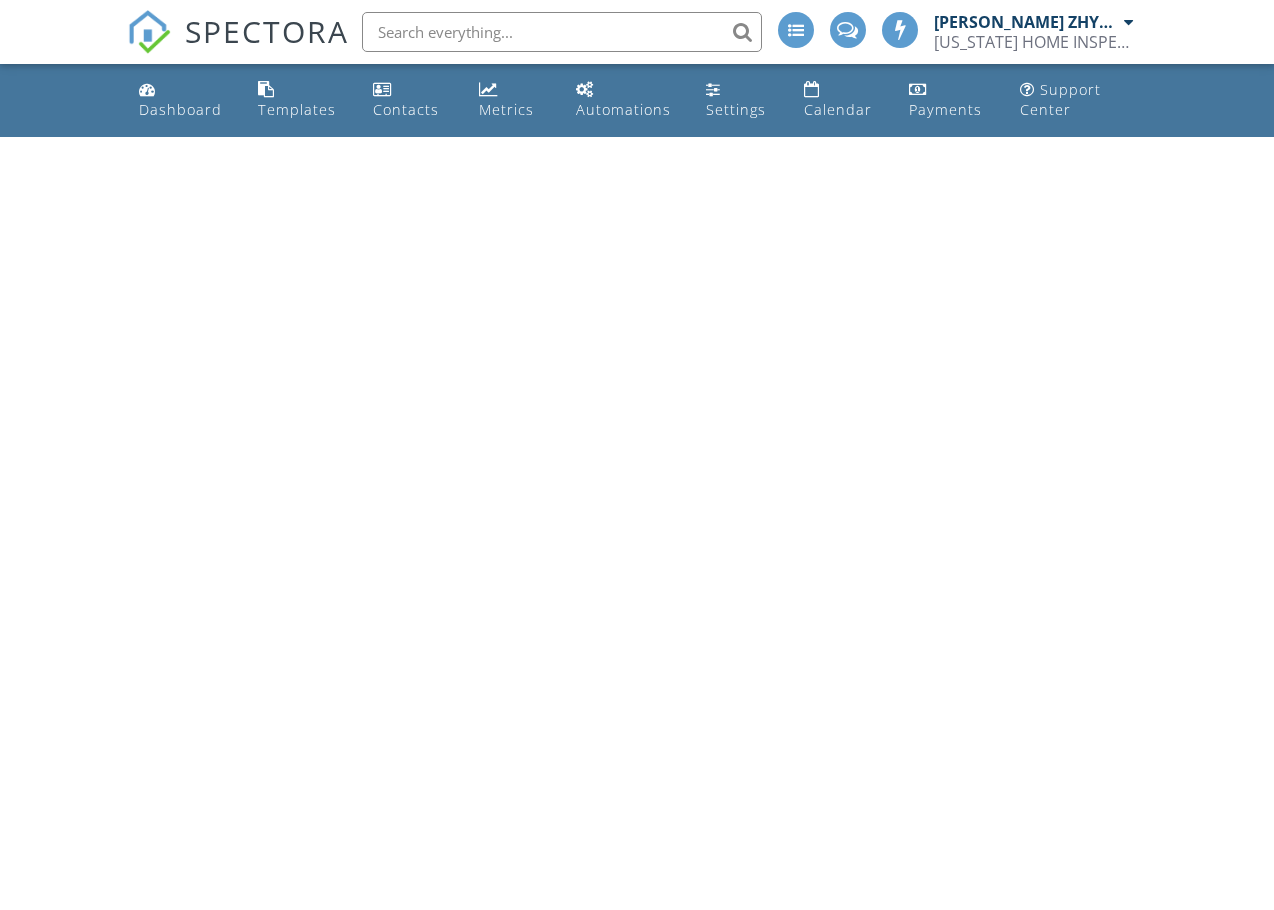 scroll, scrollTop: 0, scrollLeft: 0, axis: both 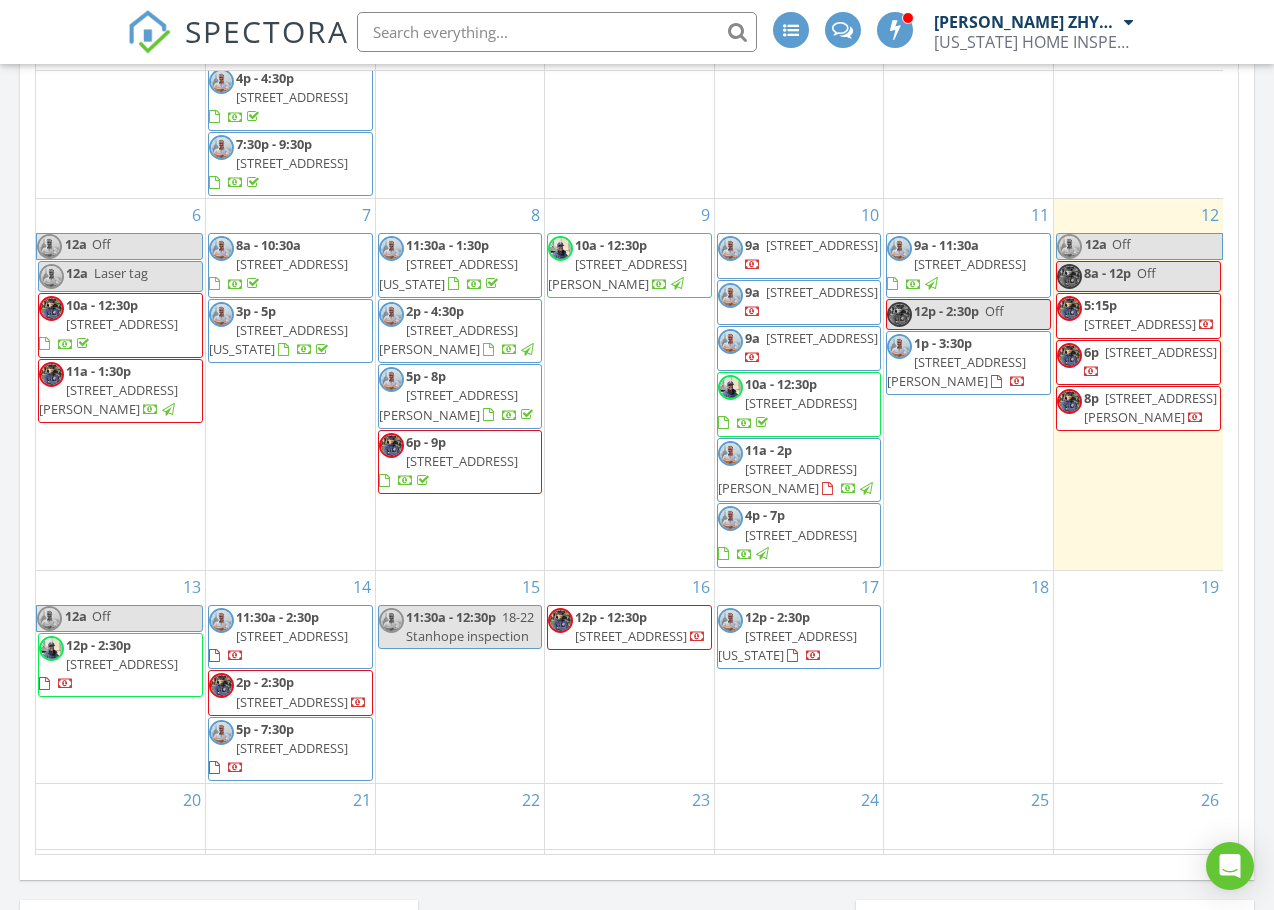 click on "57 Herrick Ave, STATEN ISLAND 10309" at bounding box center [956, 371] 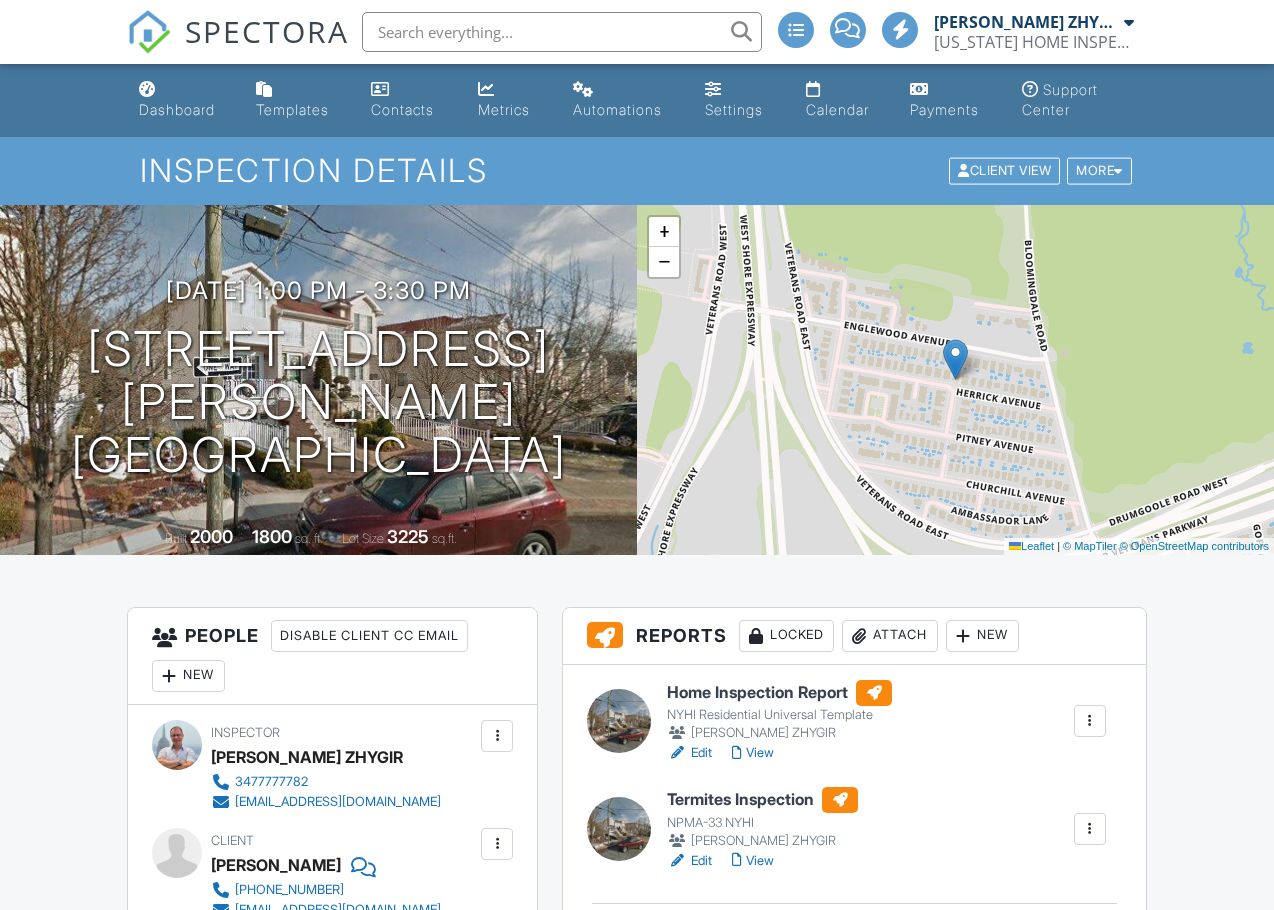 scroll, scrollTop: 333, scrollLeft: 0, axis: vertical 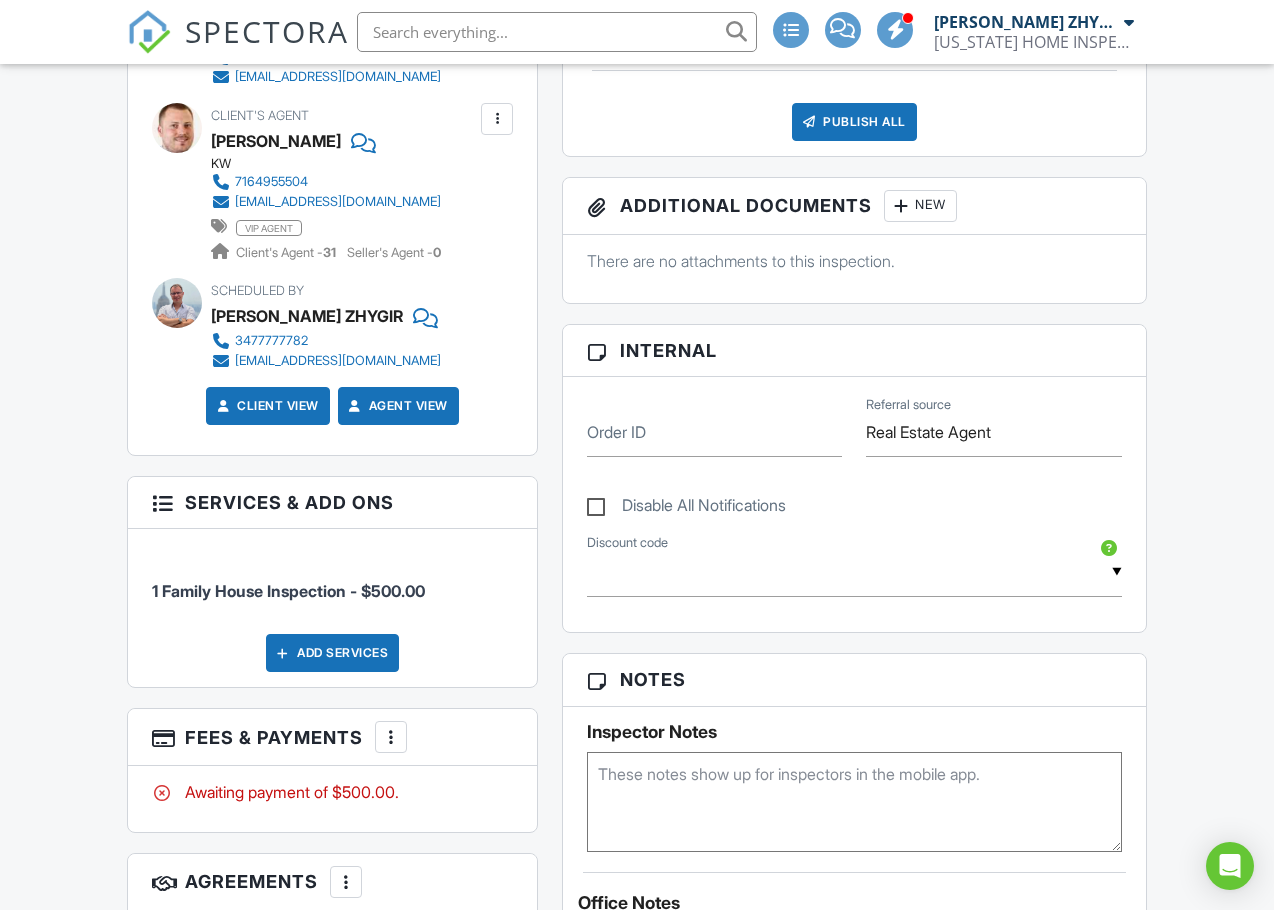 click at bounding box center (391, 737) 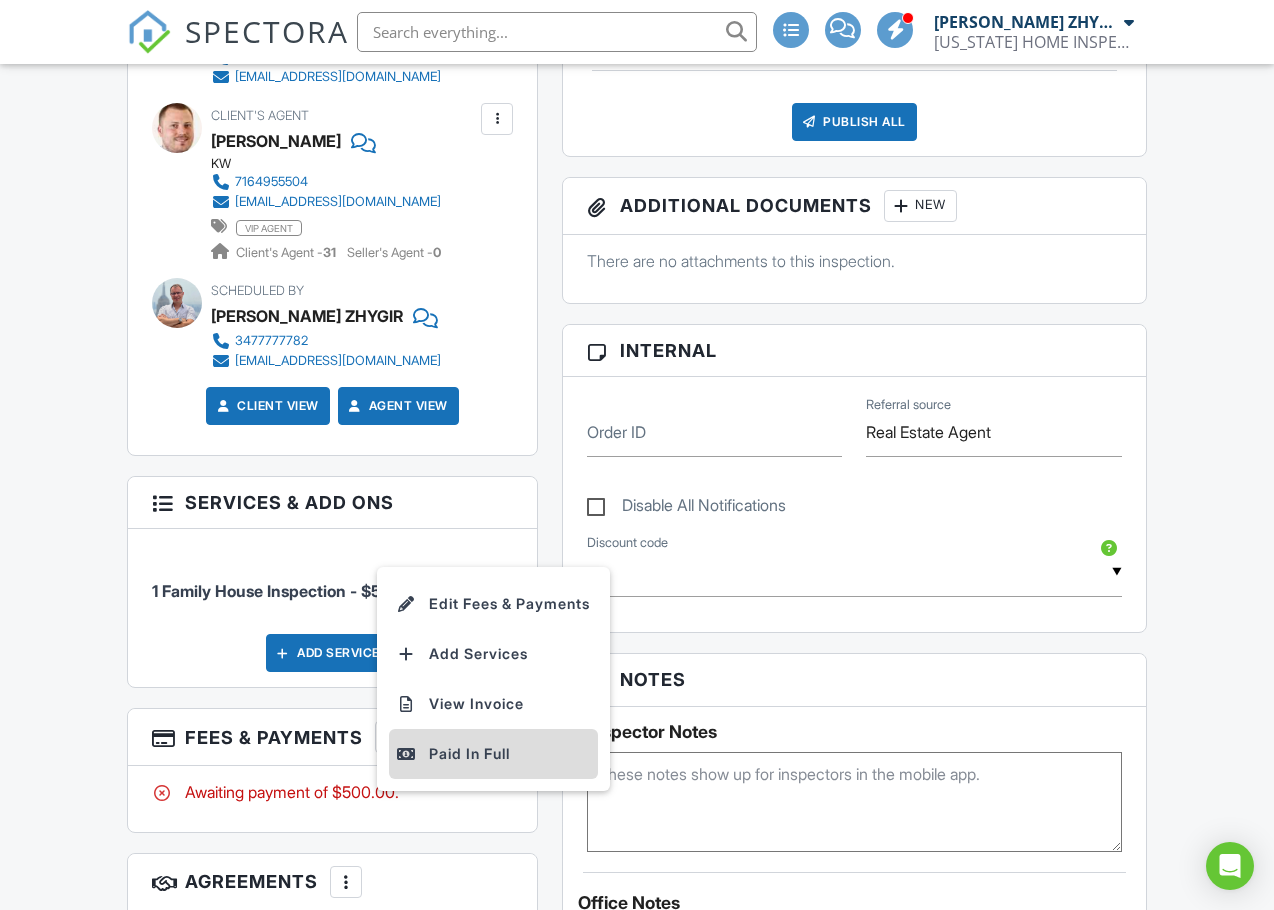 click on "Paid In Full" at bounding box center [493, 754] 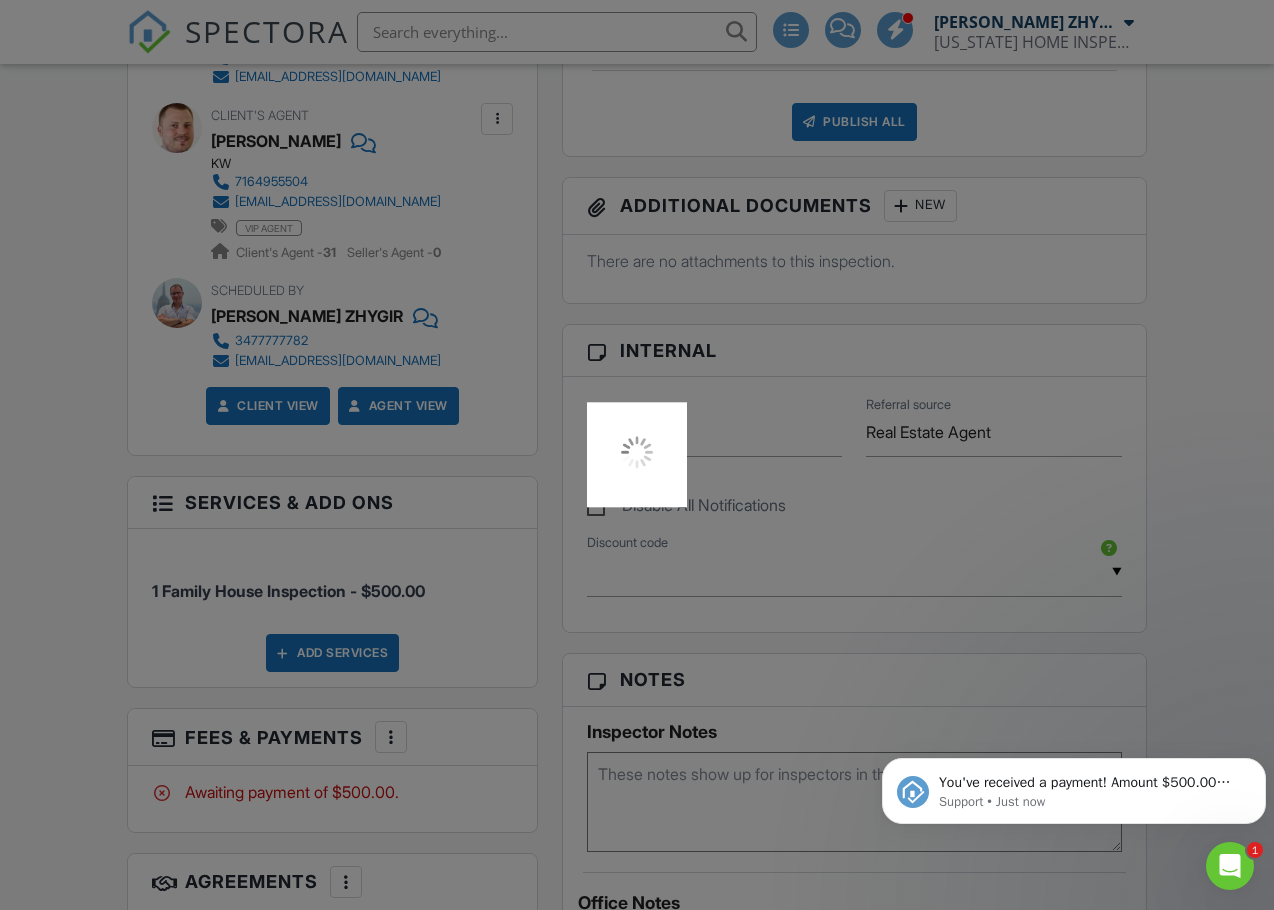scroll, scrollTop: 0, scrollLeft: 0, axis: both 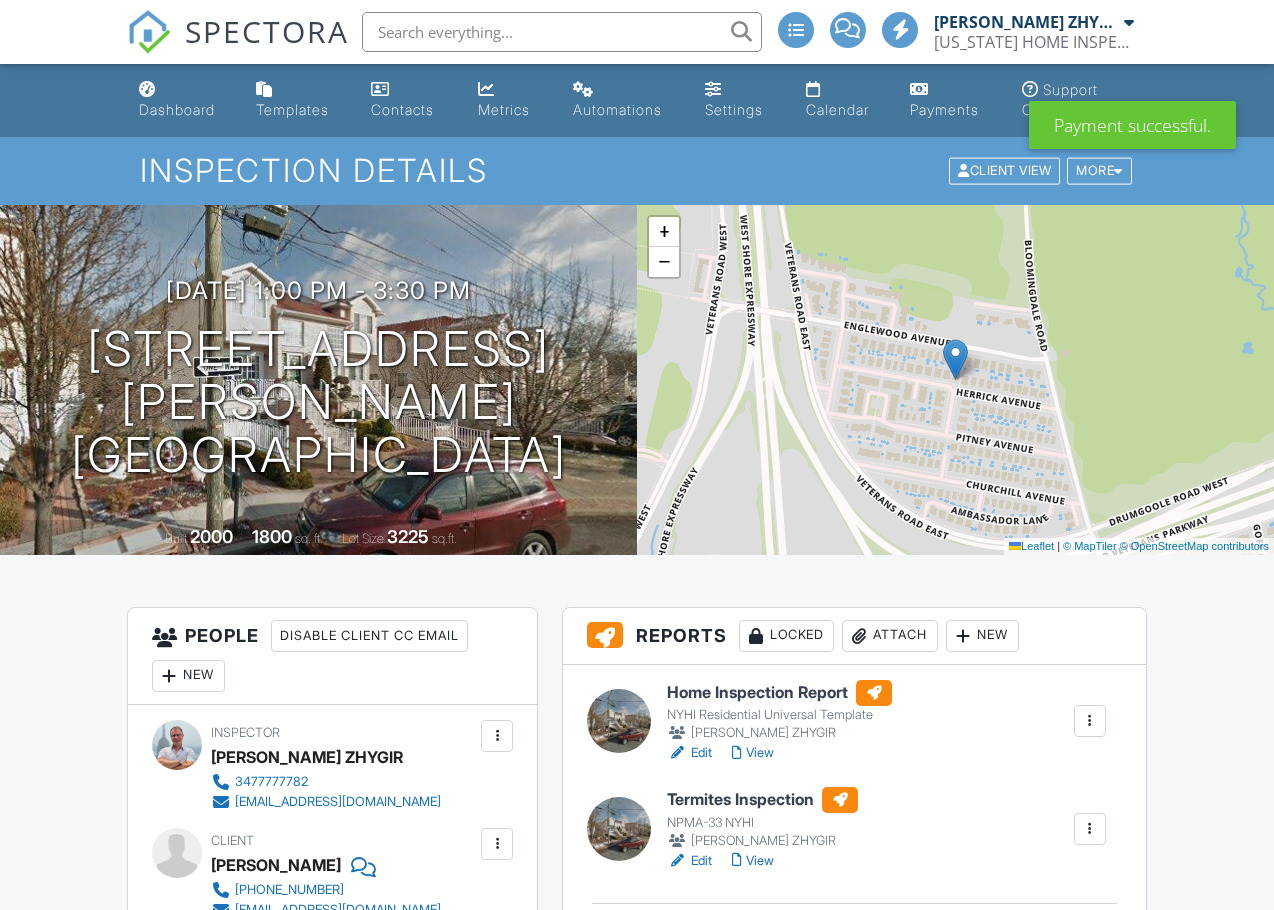 click on "Reports
Locked
Attach
New
Home Inspection Report
NYHI Residential Universal Template
[PERSON_NAME] ZHYGIR
Edit
View
Quick Publish
Assign Inspectors
Copy
[GEOGRAPHIC_DATA]
Termites Inspection
NPMA-33 NYHI
[PERSON_NAME] ZHYGIR
Edit
View
Quick Publish
Assign Inspectors
Copy
[GEOGRAPHIC_DATA]
Publish All
Checking report completion
Publish report?
Before publishing from the web, click "Preview/Publish" in the Report Editor to save your changes ( don't know where that is? ). If this is not clicked, your latest changes may not appear in the report.
This will make this report available to your client and/or agent. It will not send out a notification.
To send an email, use 'Publish All' below or jump into the report and use the 'Publish' button there.
Cancel" at bounding box center [854, 1571] 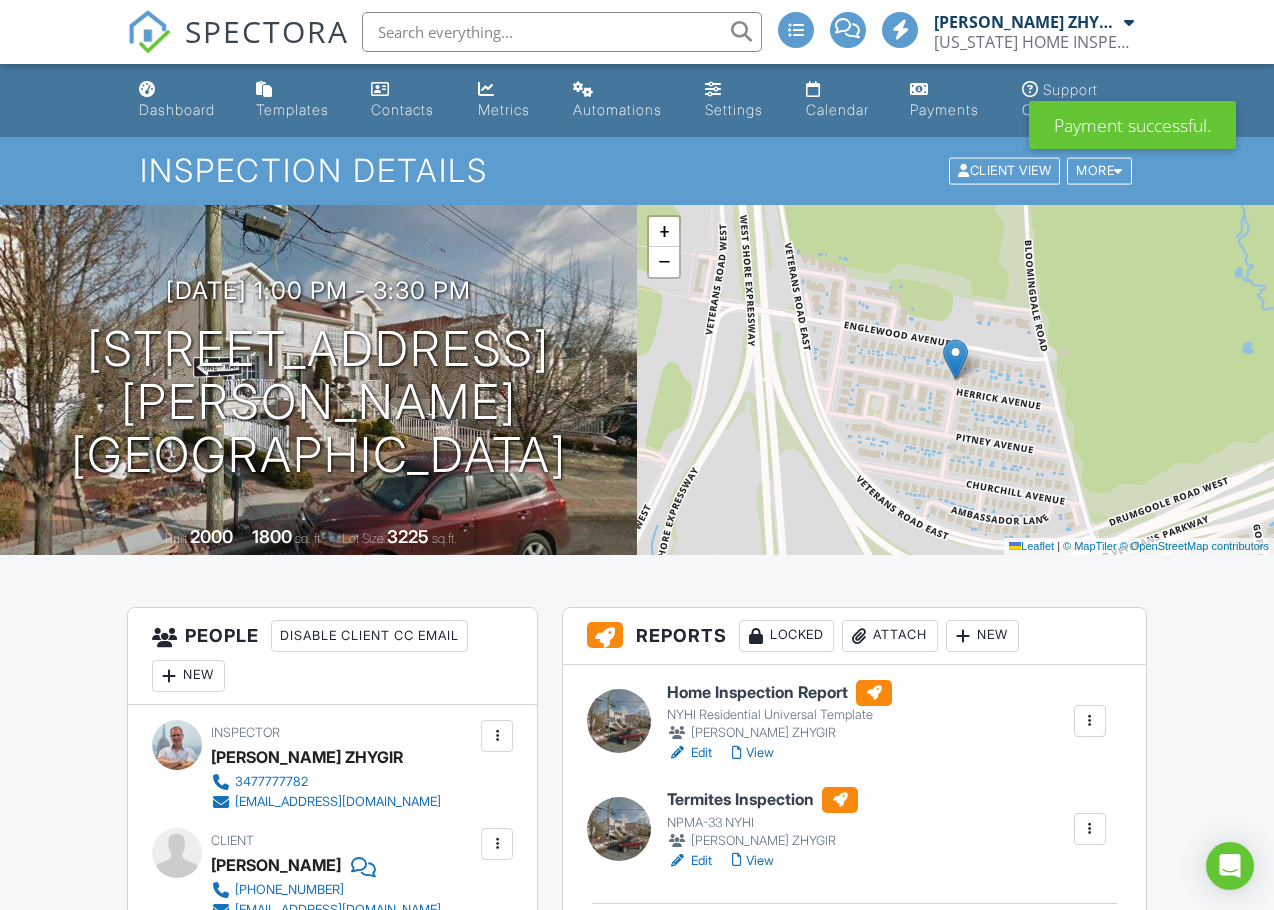 scroll, scrollTop: 0, scrollLeft: 0, axis: both 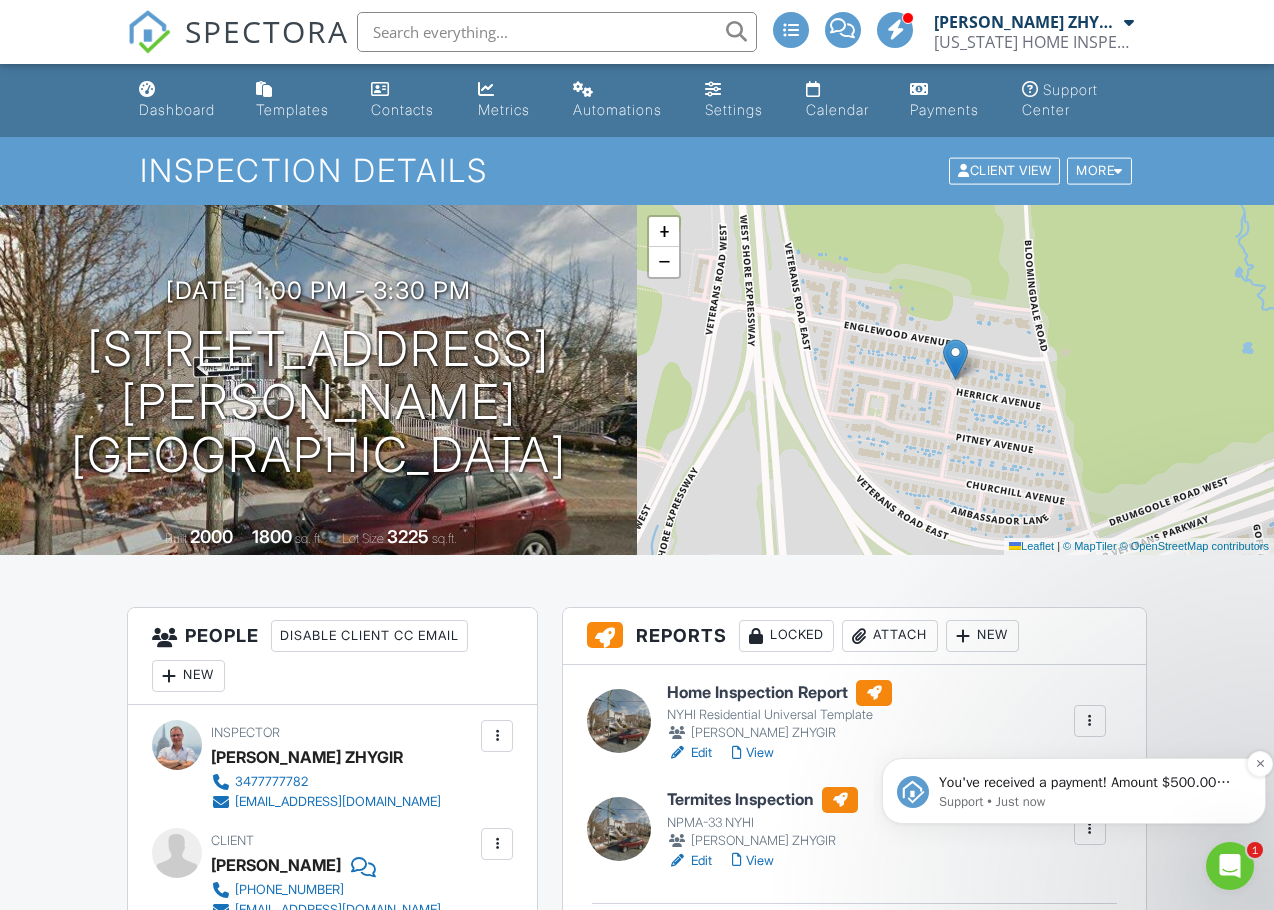 click on "Support • Just now" at bounding box center [1090, 802] 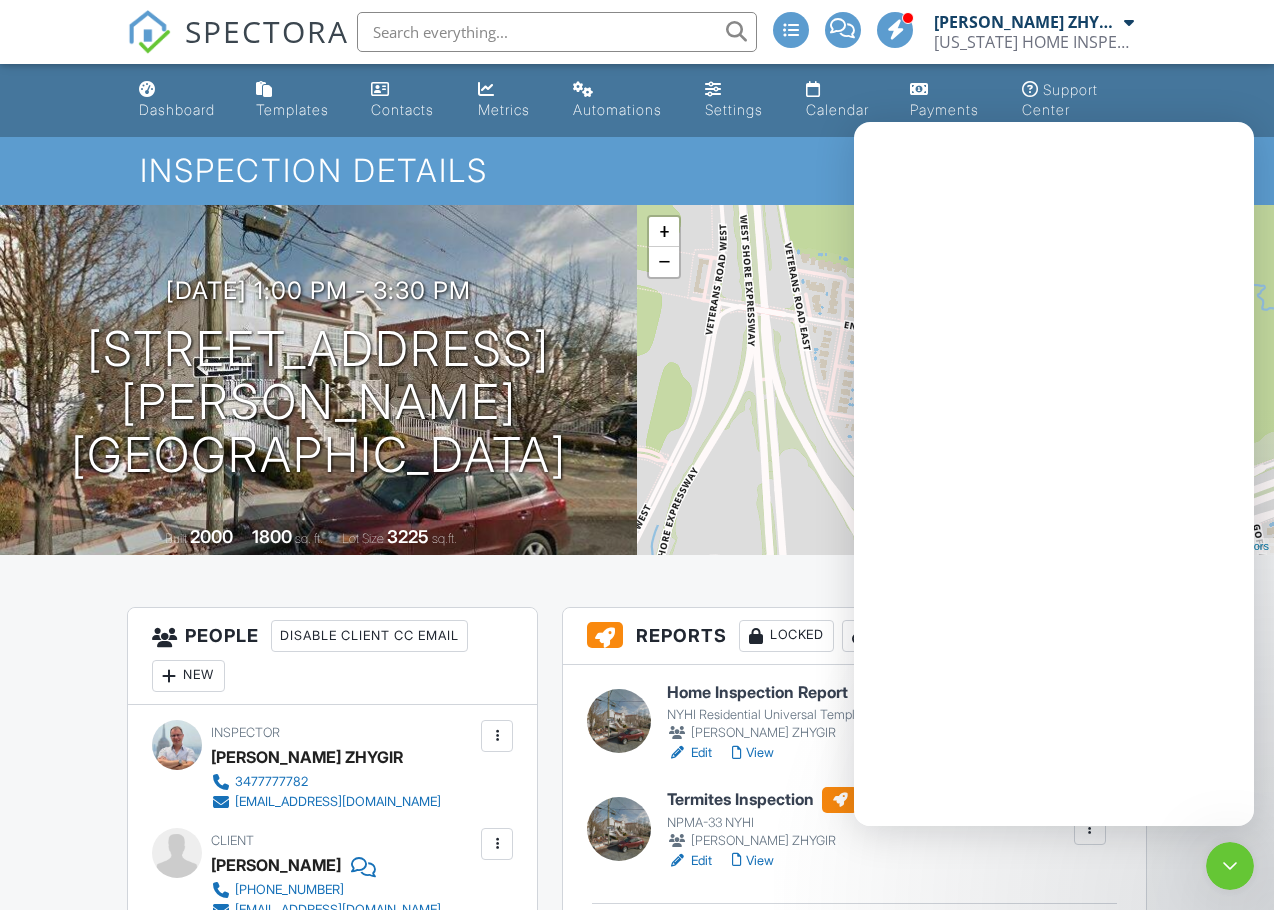 scroll, scrollTop: 0, scrollLeft: 0, axis: both 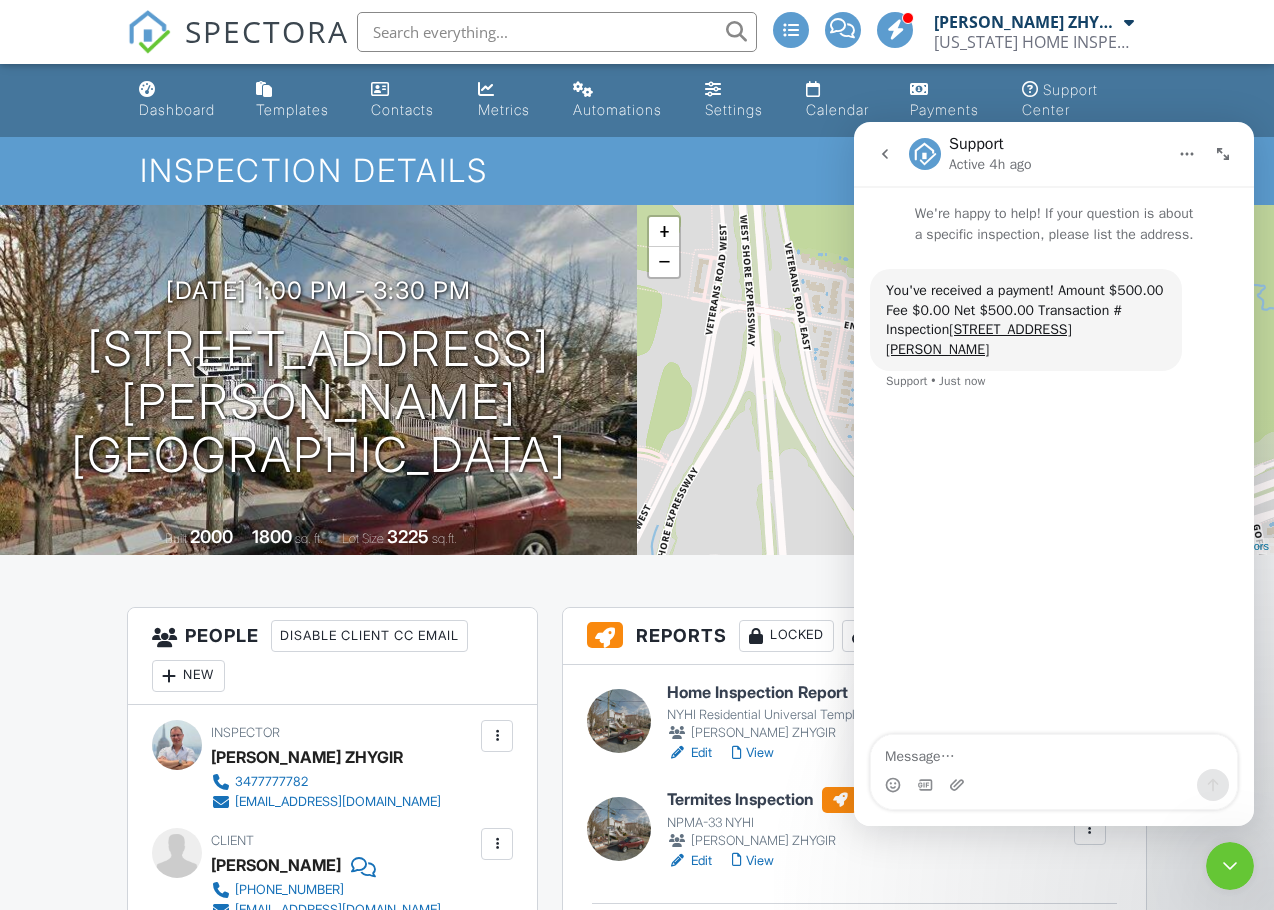 click at bounding box center (1230, 866) 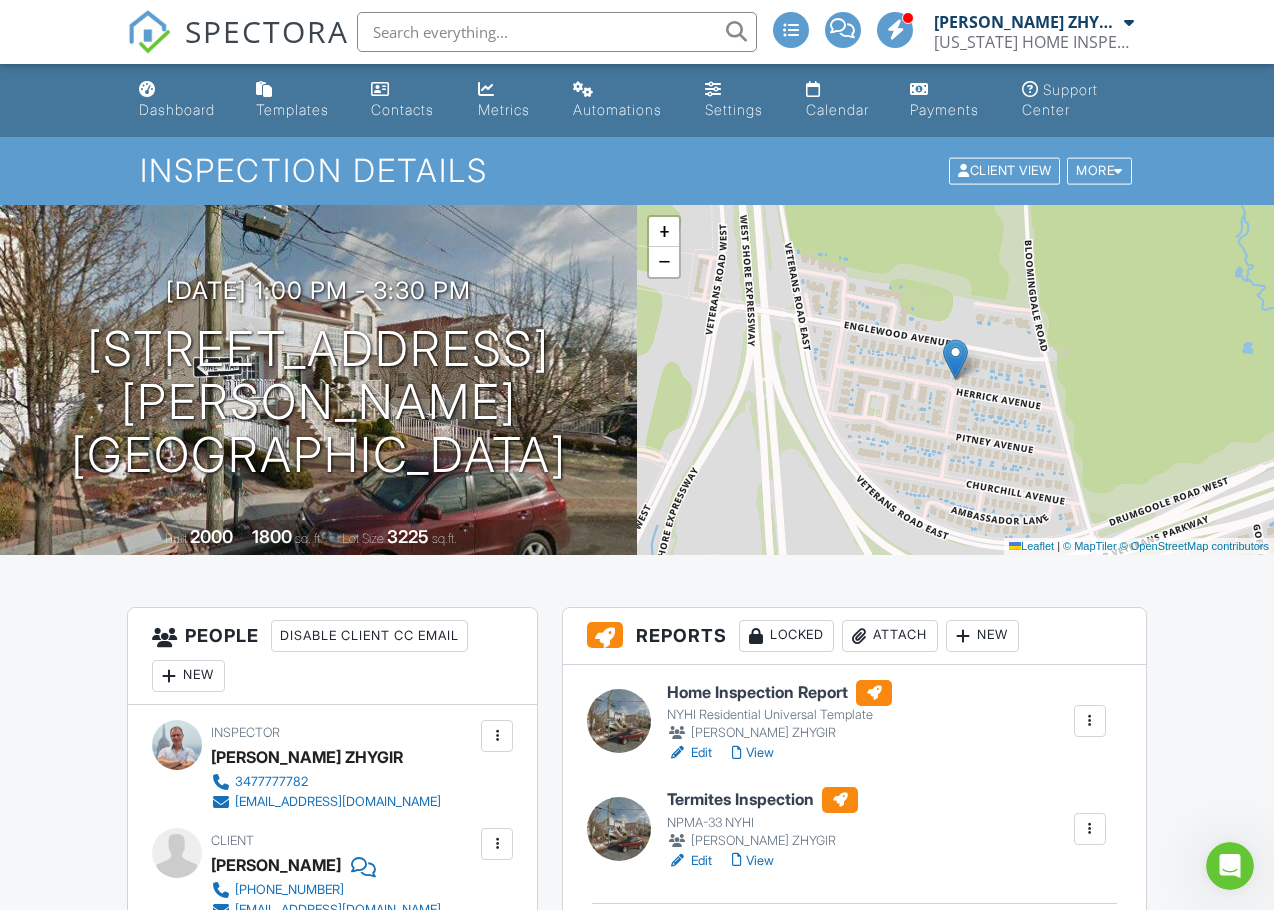 scroll, scrollTop: 0, scrollLeft: 0, axis: both 